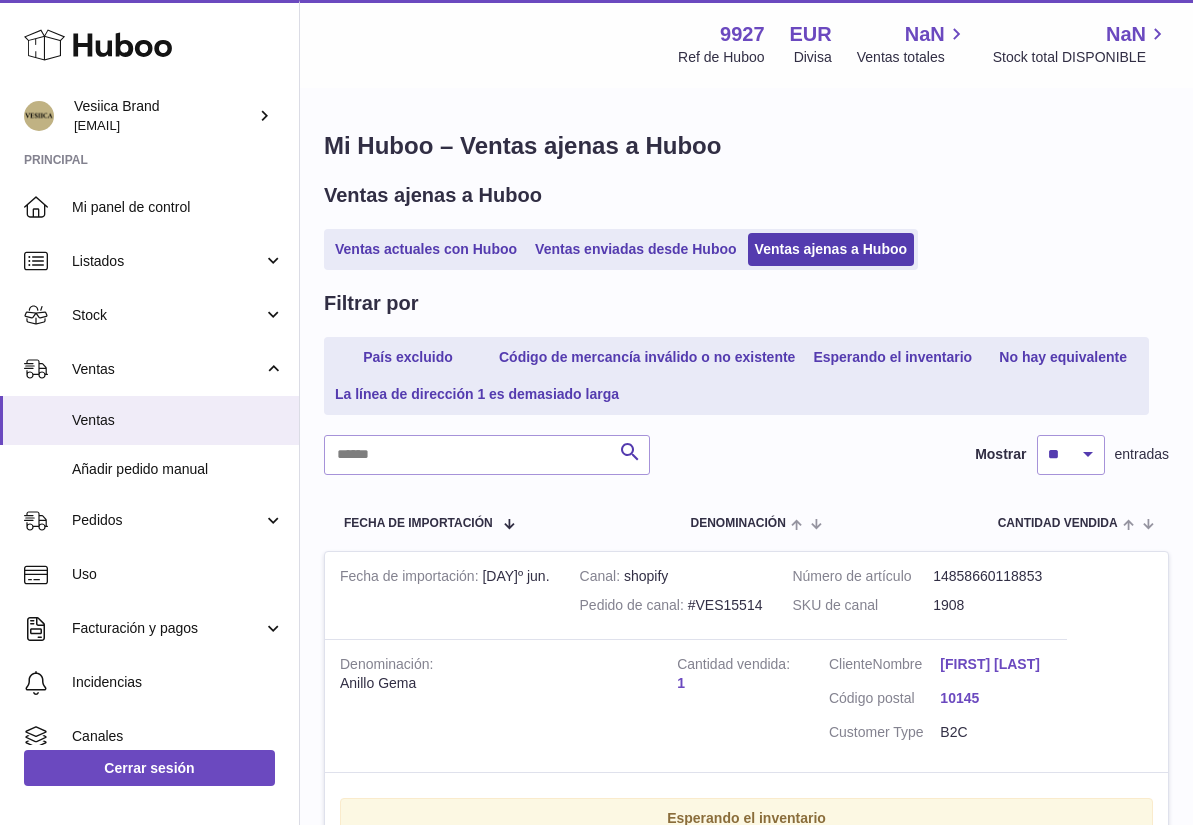 scroll, scrollTop: 0, scrollLeft: 0, axis: both 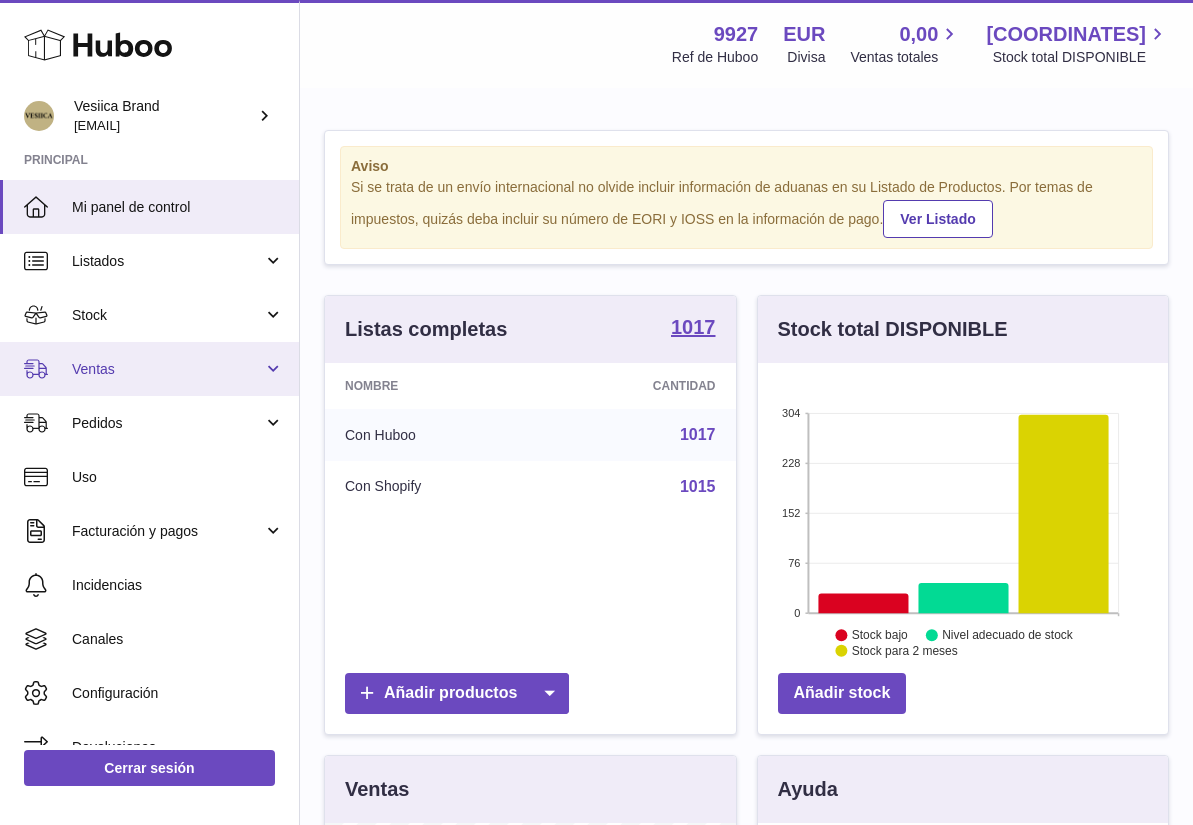 click on "Ventas" at bounding box center [167, 369] 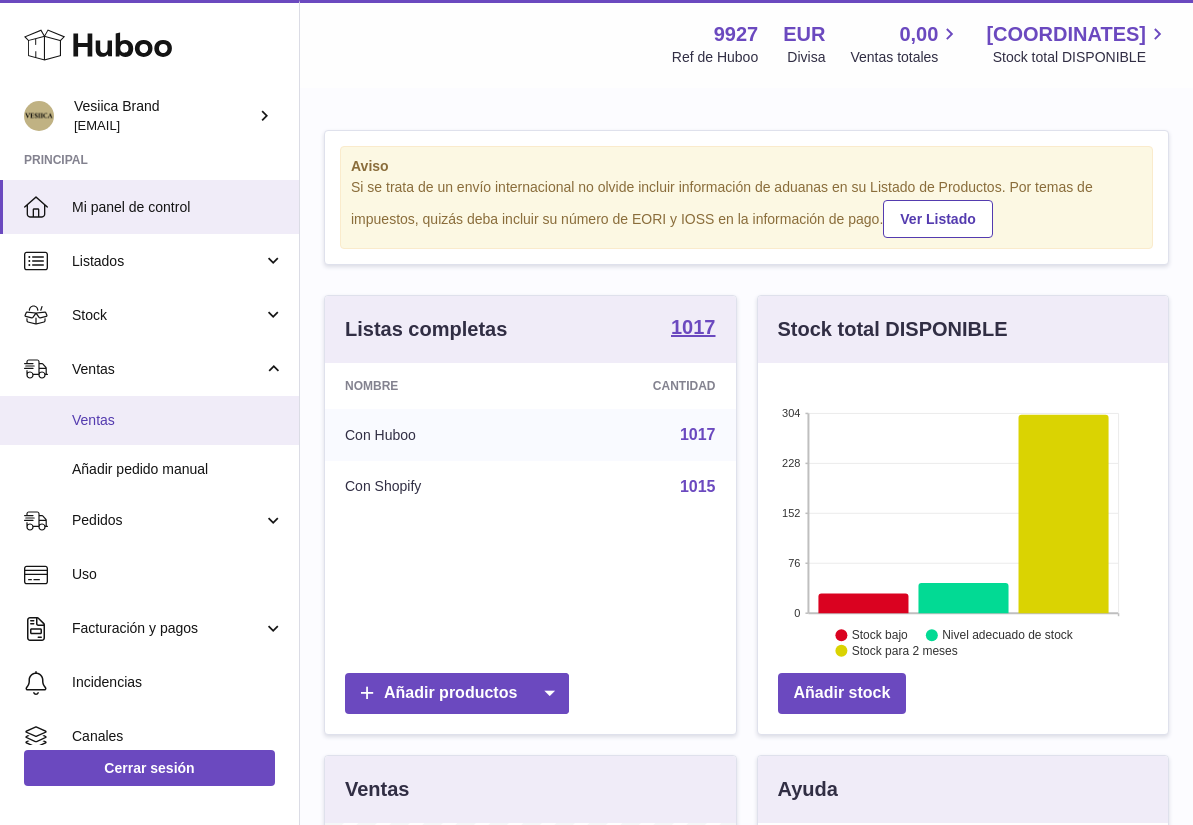 click on "Ventas" at bounding box center (149, 420) 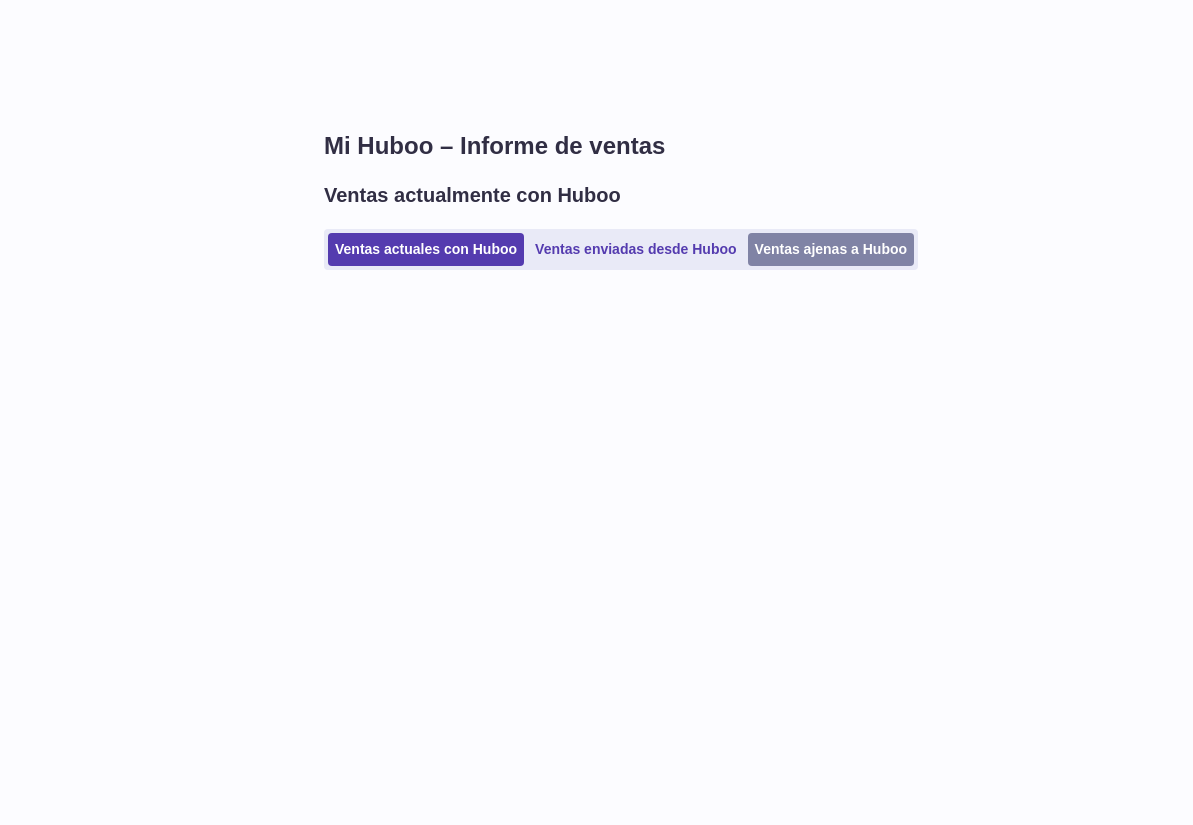 scroll, scrollTop: 0, scrollLeft: 0, axis: both 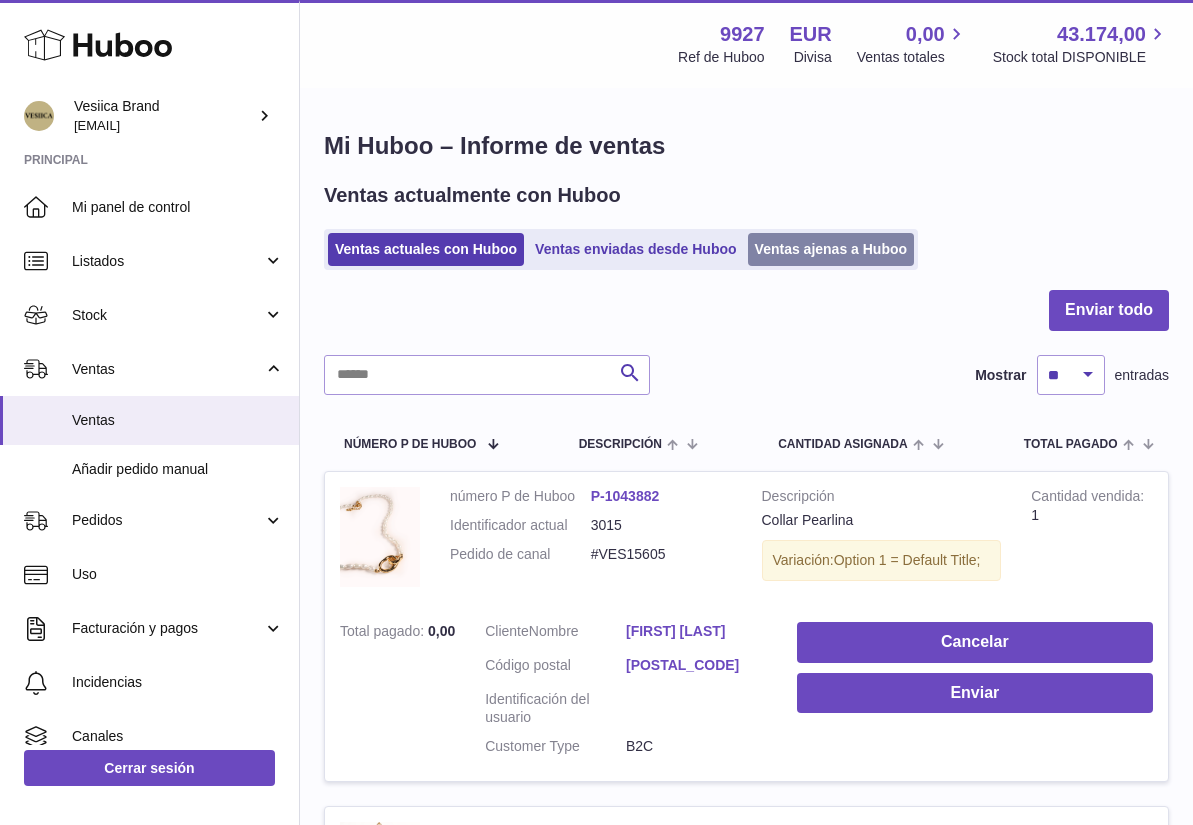 click on "Ventas ajenas a Huboo" at bounding box center [831, 249] 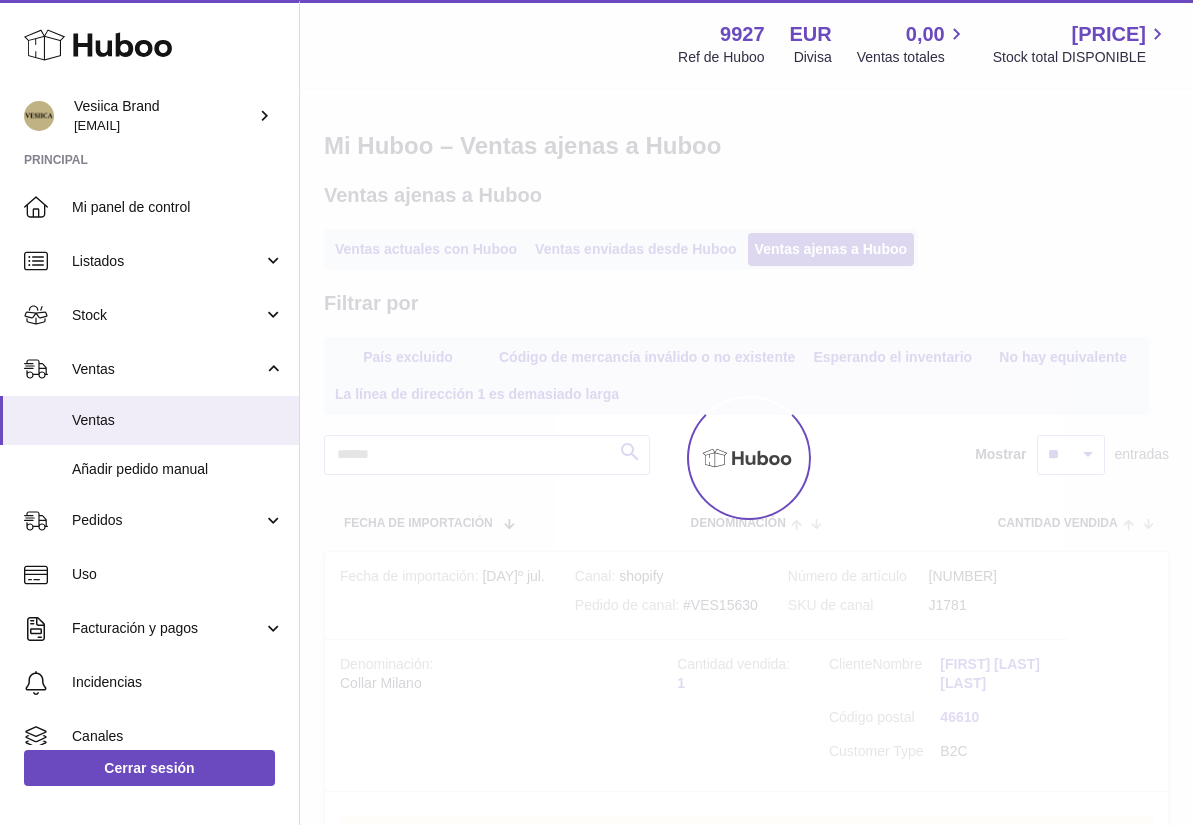 scroll, scrollTop: 0, scrollLeft: 0, axis: both 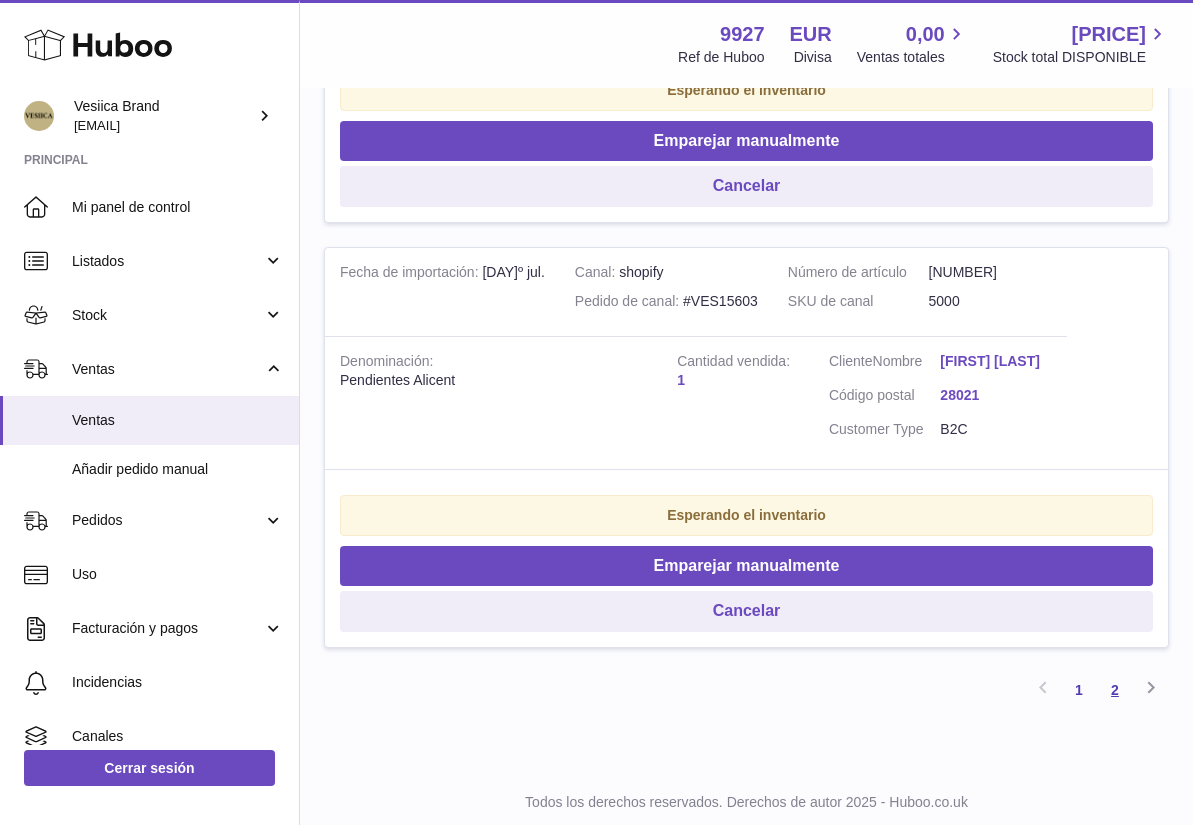 click on "2" at bounding box center (1115, 690) 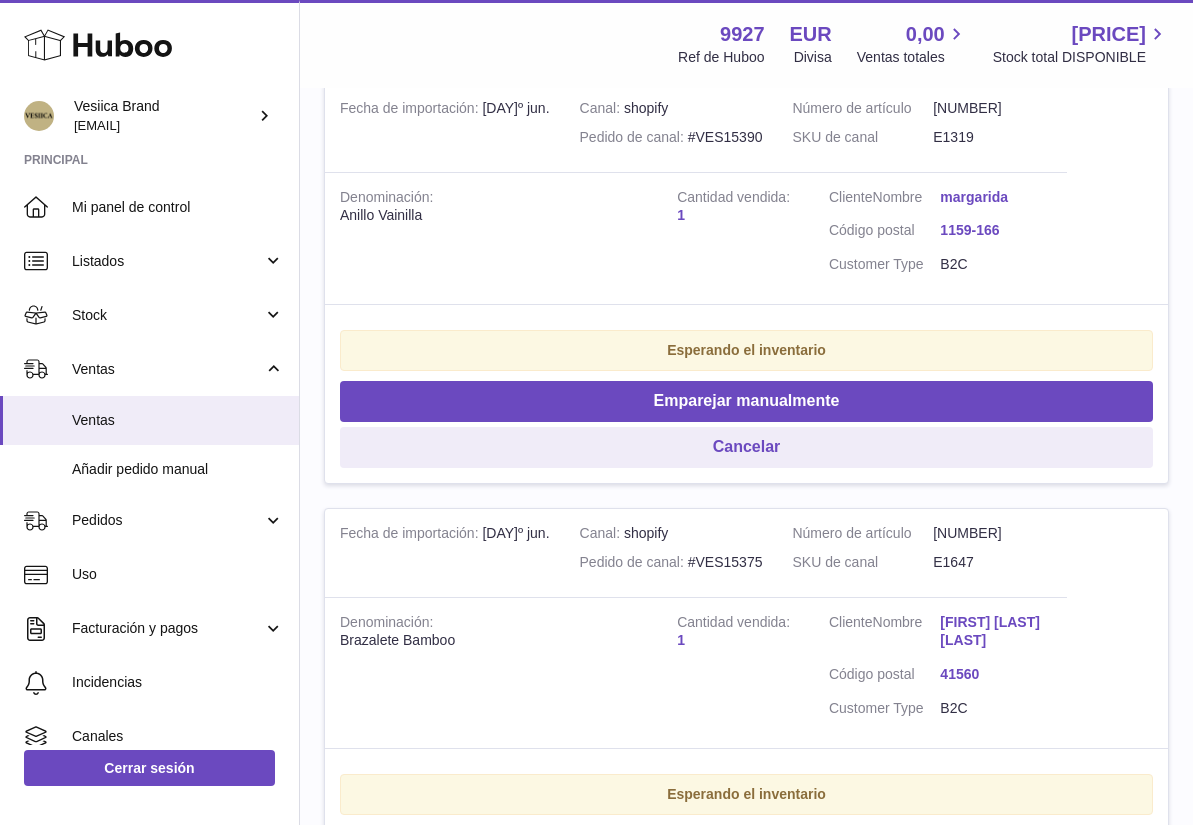 scroll, scrollTop: 4297, scrollLeft: 0, axis: vertical 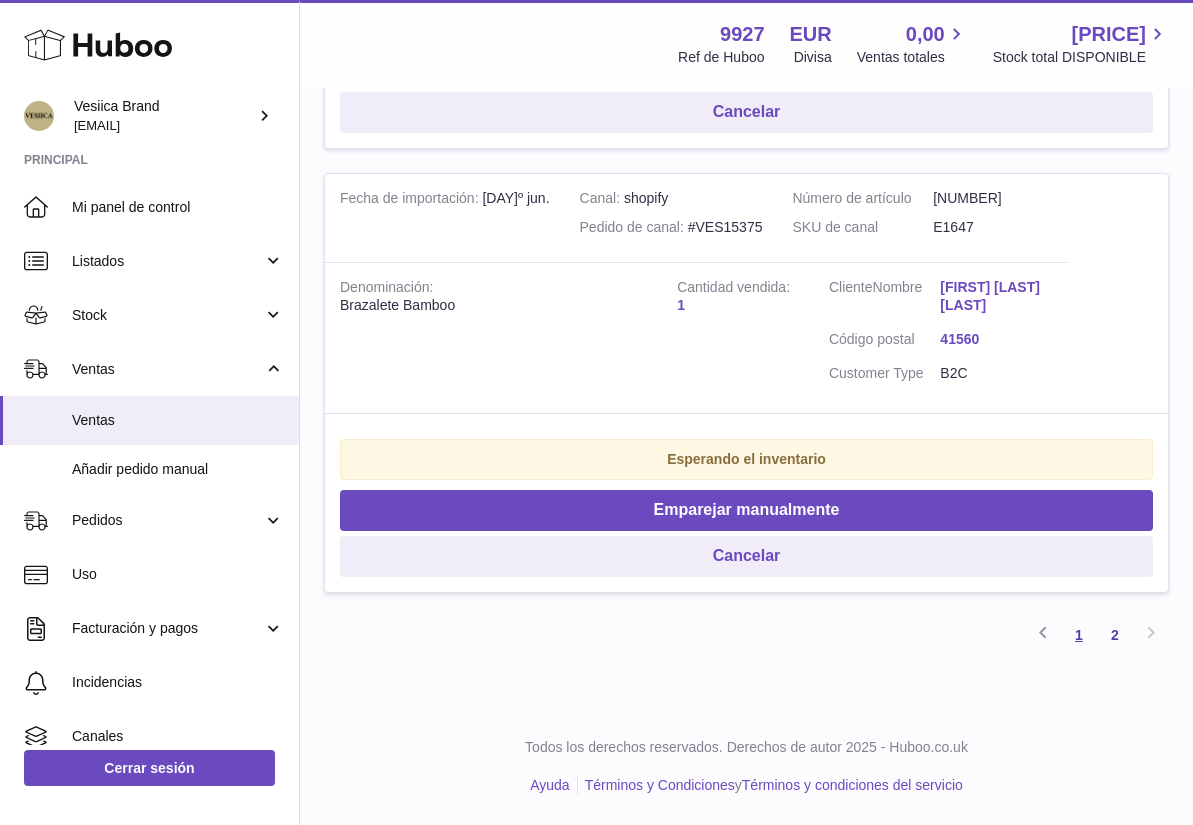 click on "1" at bounding box center (1079, 635) 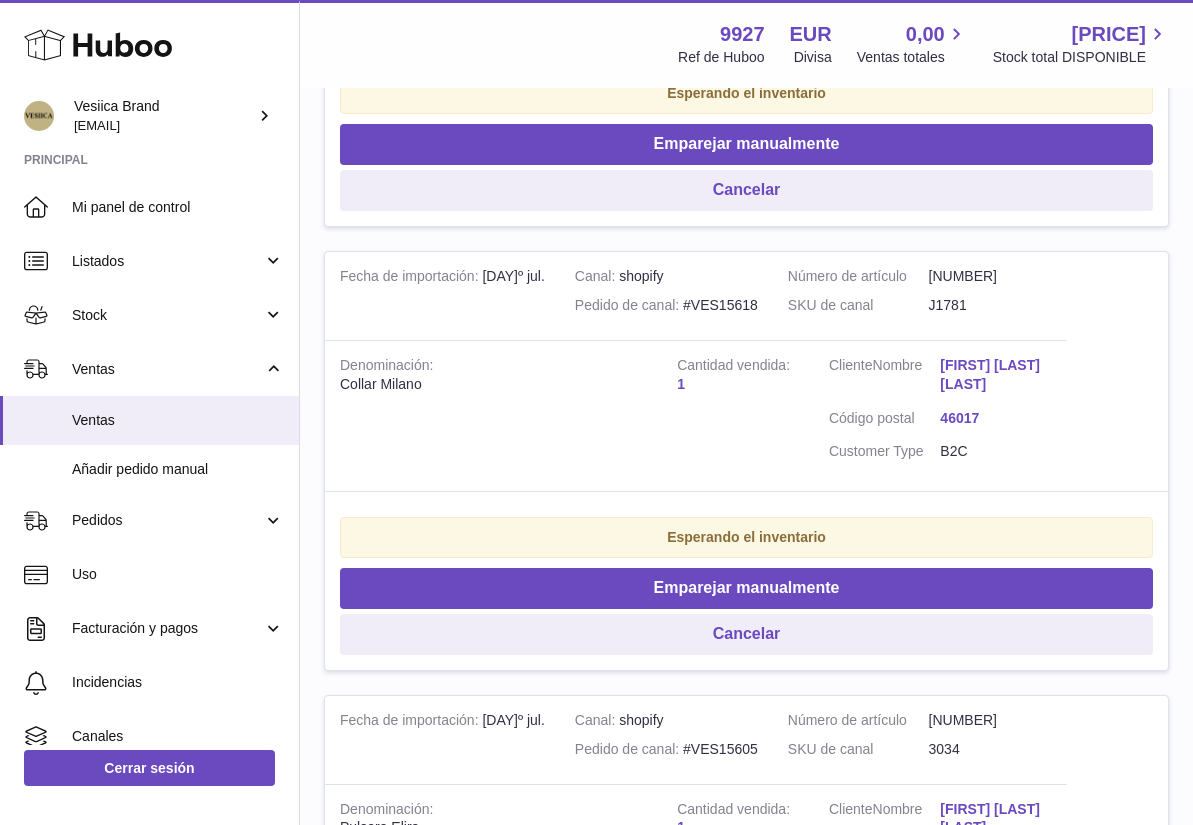 scroll, scrollTop: 2121, scrollLeft: 0, axis: vertical 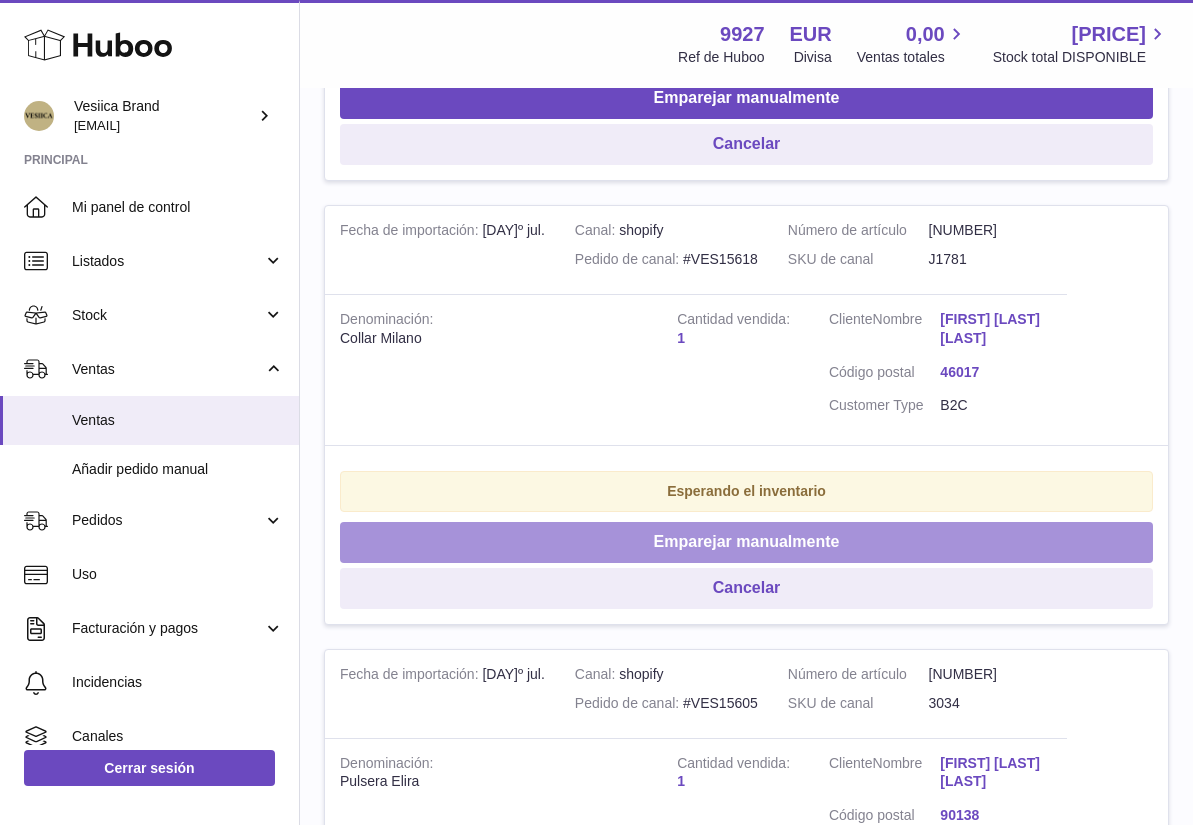 click on "Emparejar manualmente" at bounding box center [746, 542] 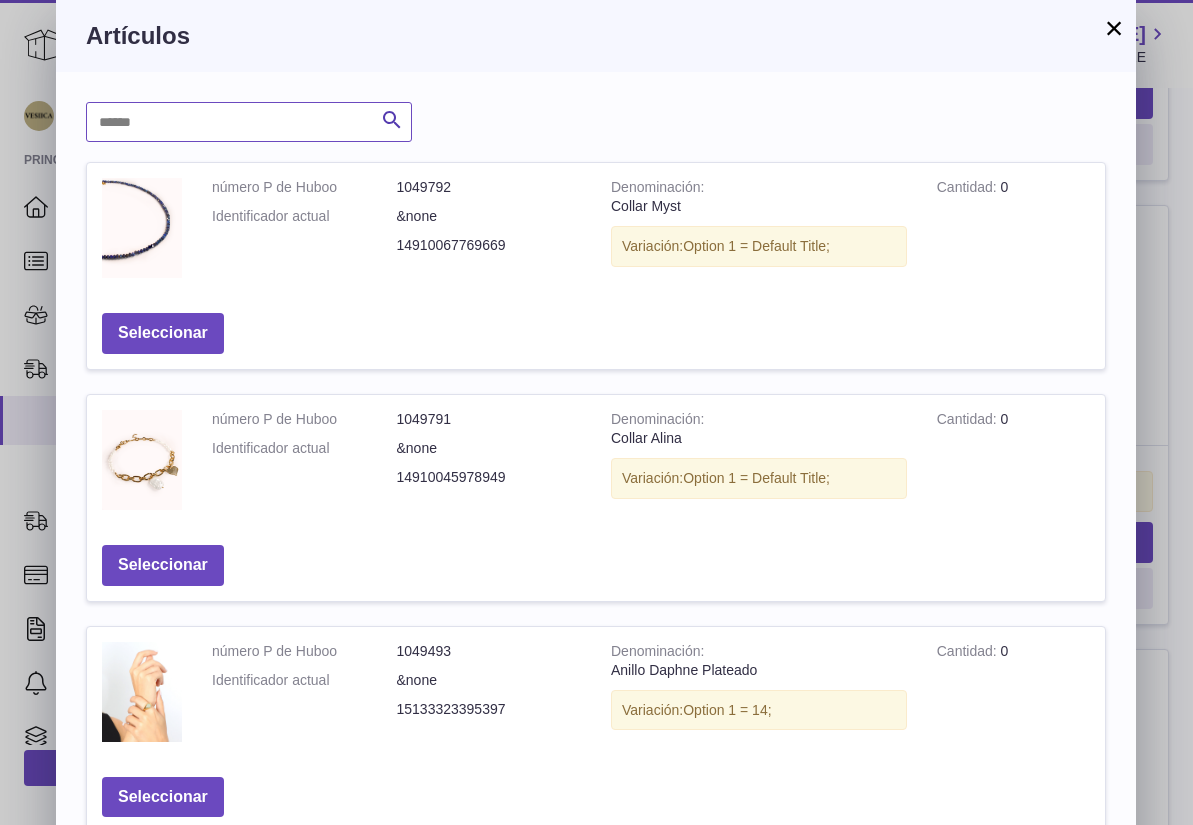 click at bounding box center [249, 122] 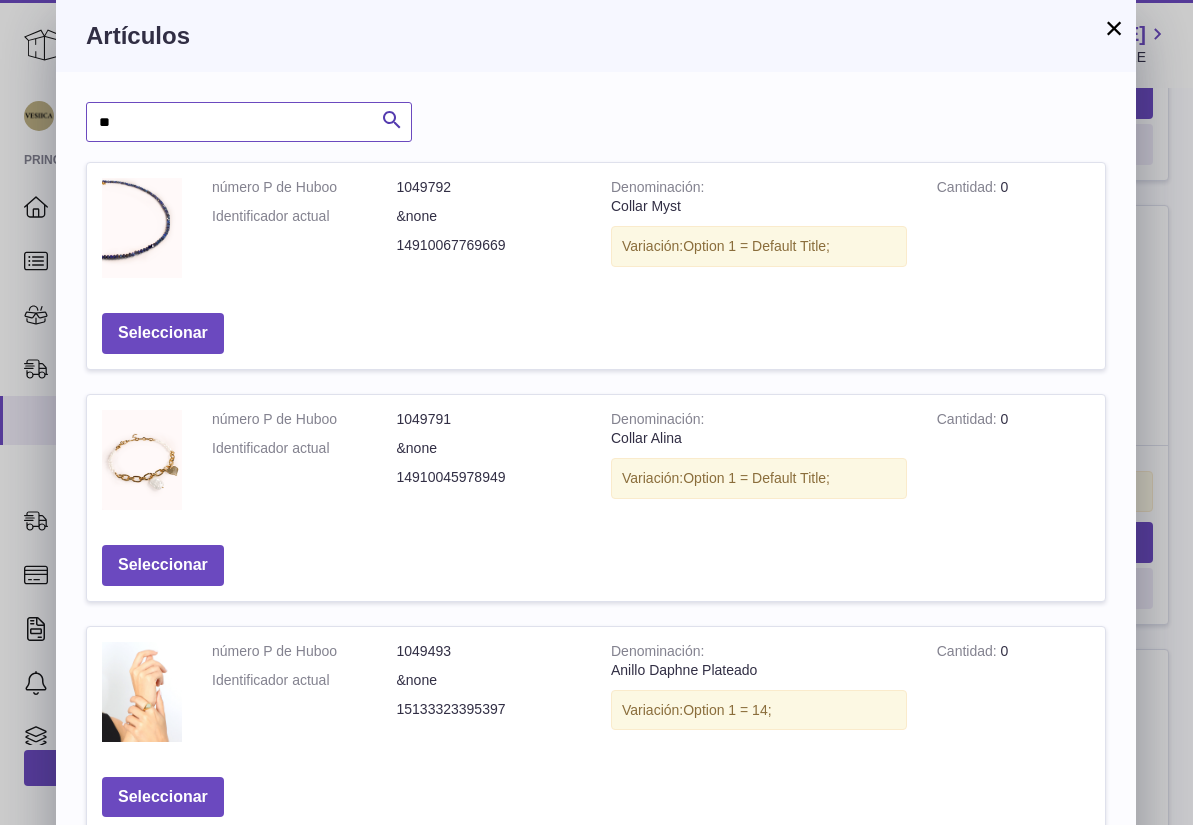type on "*" 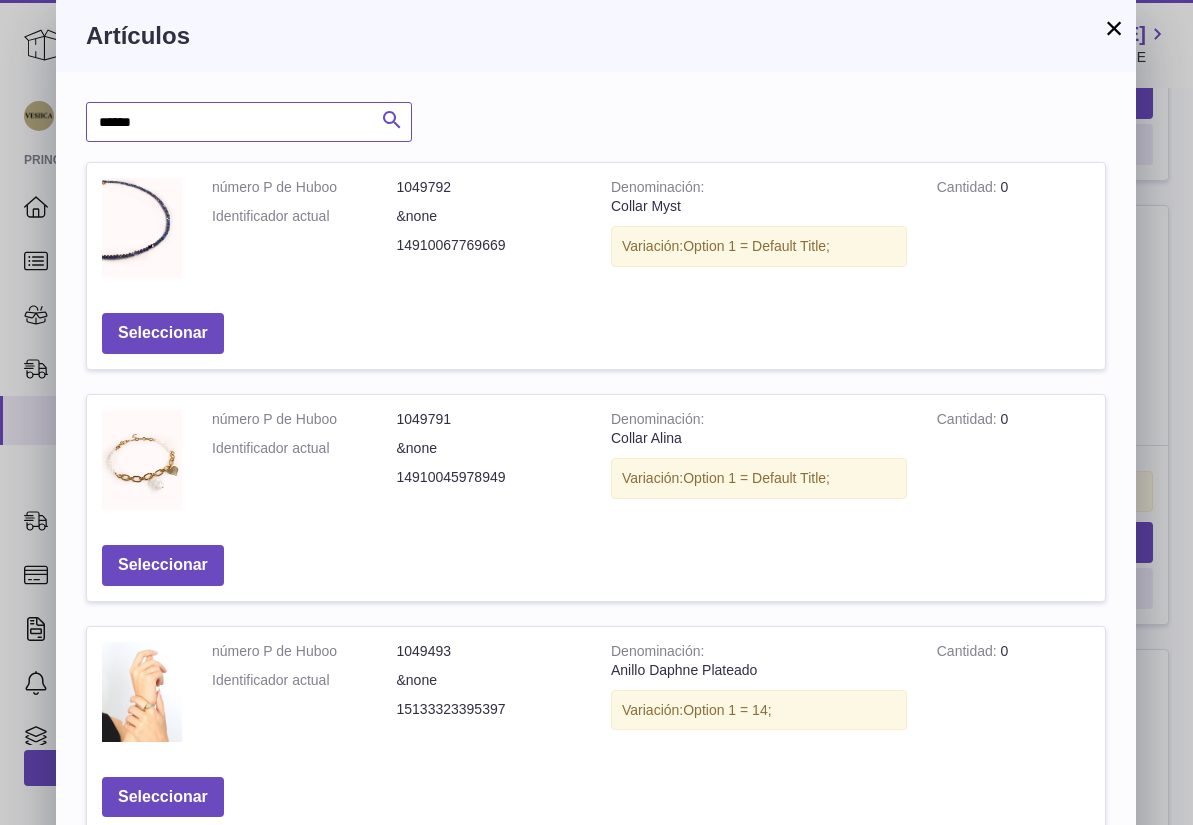 type on "******" 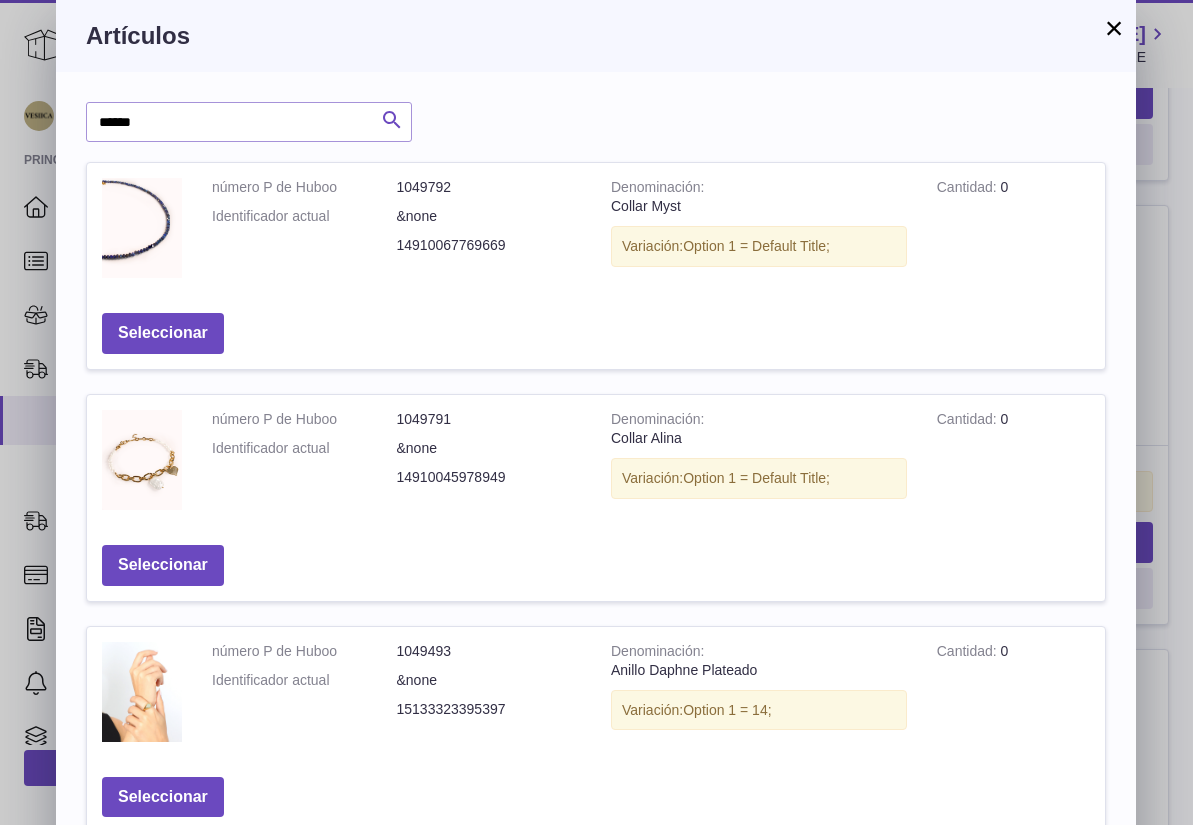 click at bounding box center (392, 120) 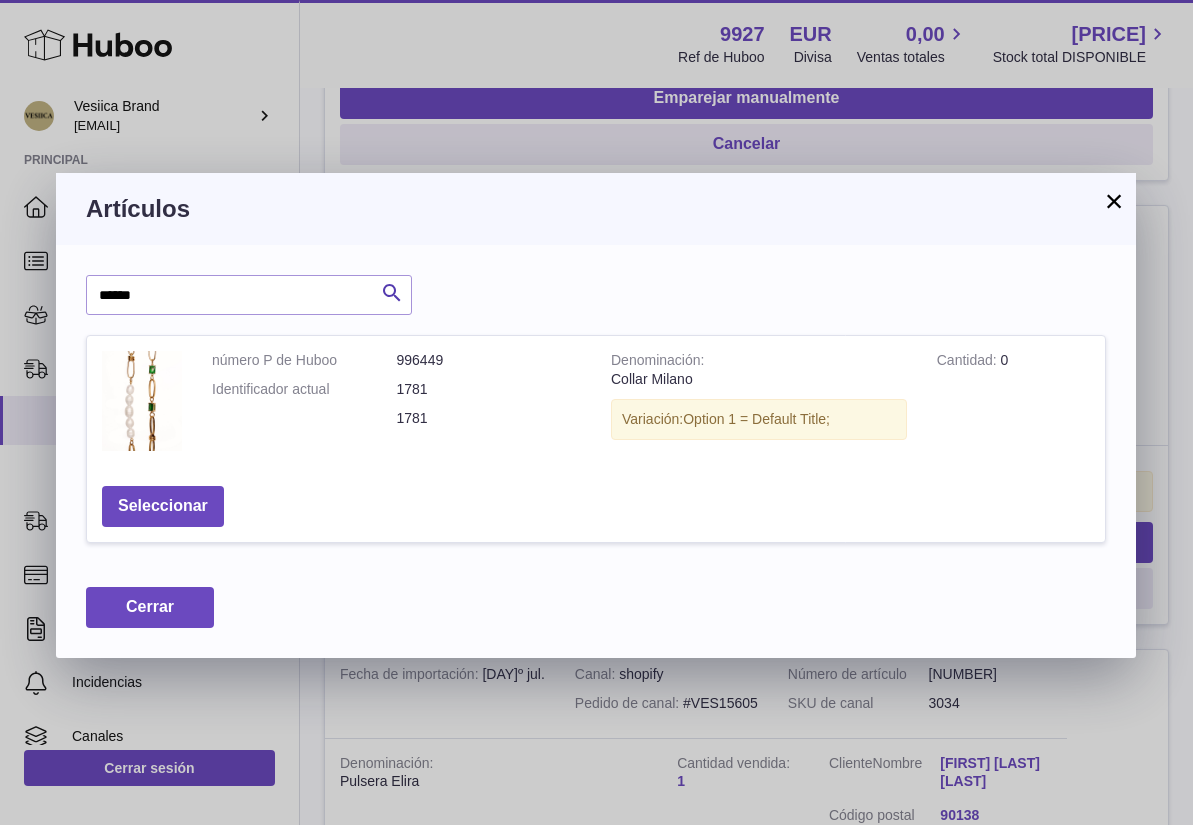click on "×" at bounding box center [1114, 201] 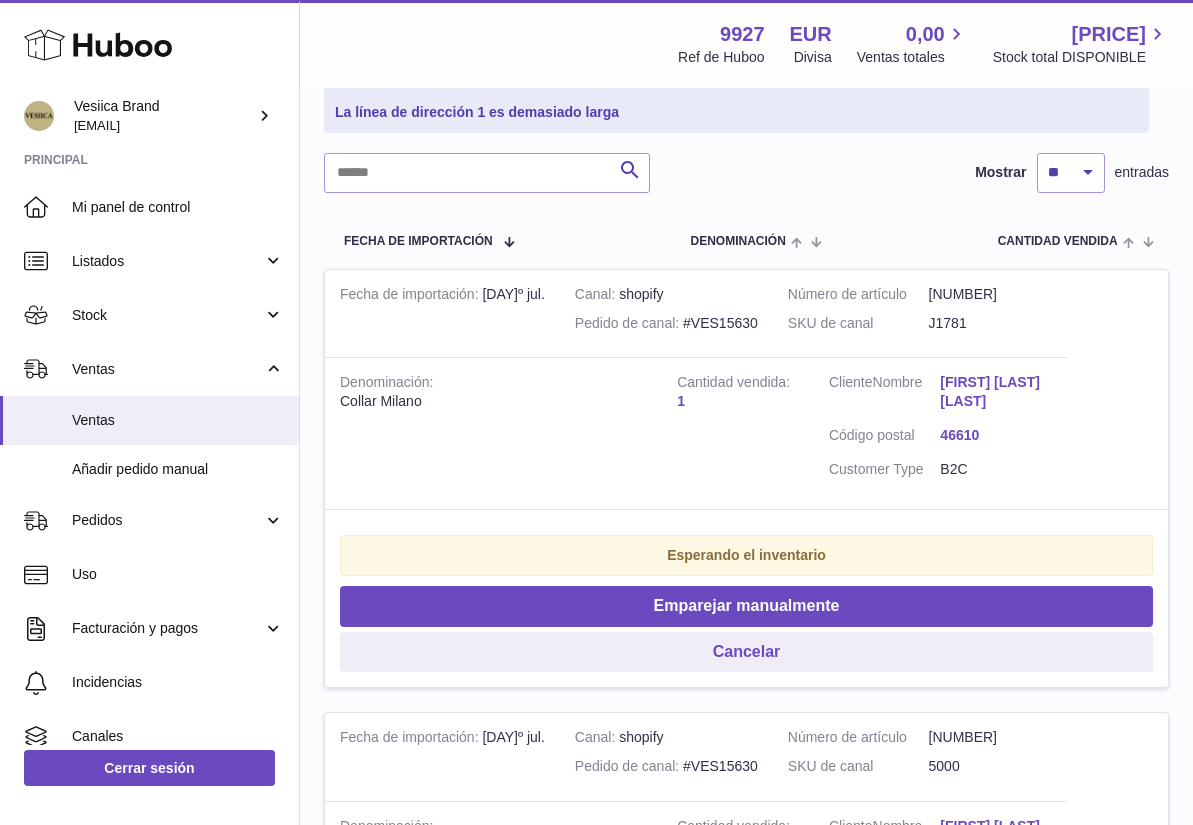 scroll, scrollTop: 0, scrollLeft: 0, axis: both 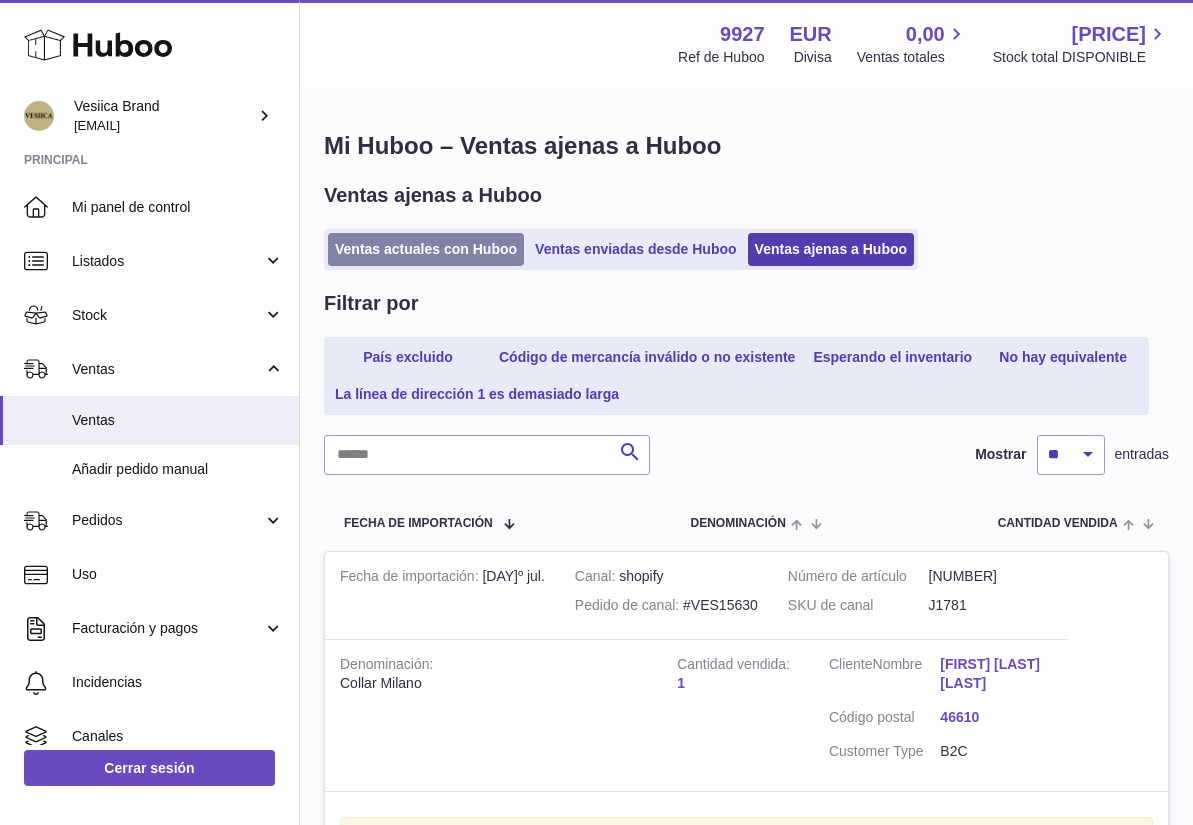 click on "Ventas actuales con Huboo" at bounding box center [426, 249] 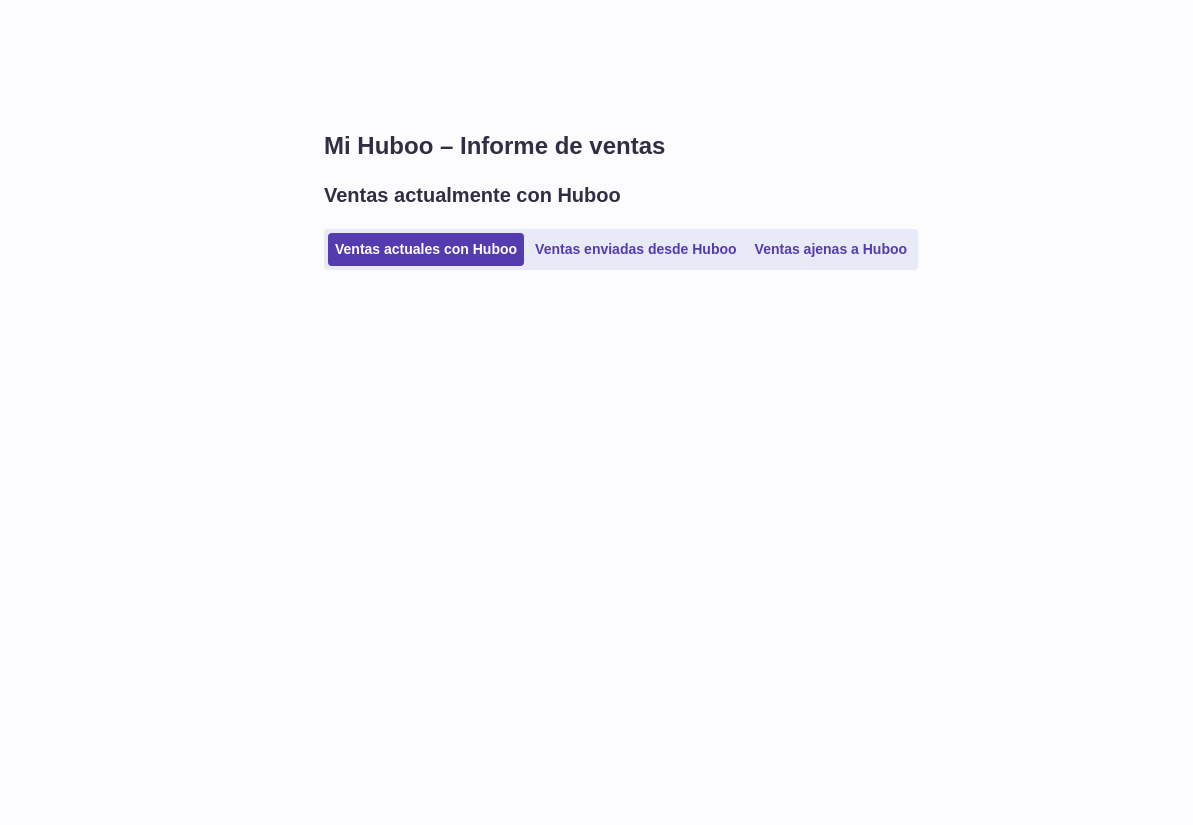 scroll, scrollTop: 0, scrollLeft: 0, axis: both 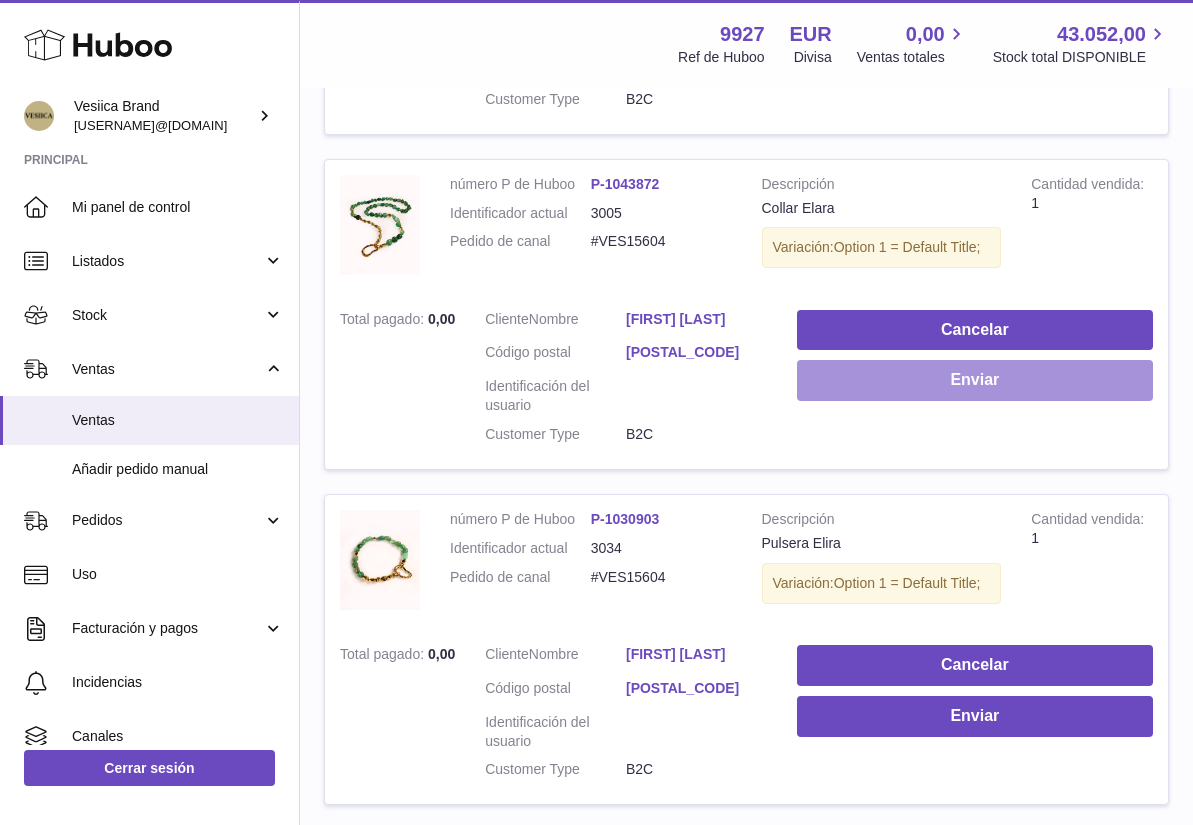 click on "Enviar" at bounding box center [975, 380] 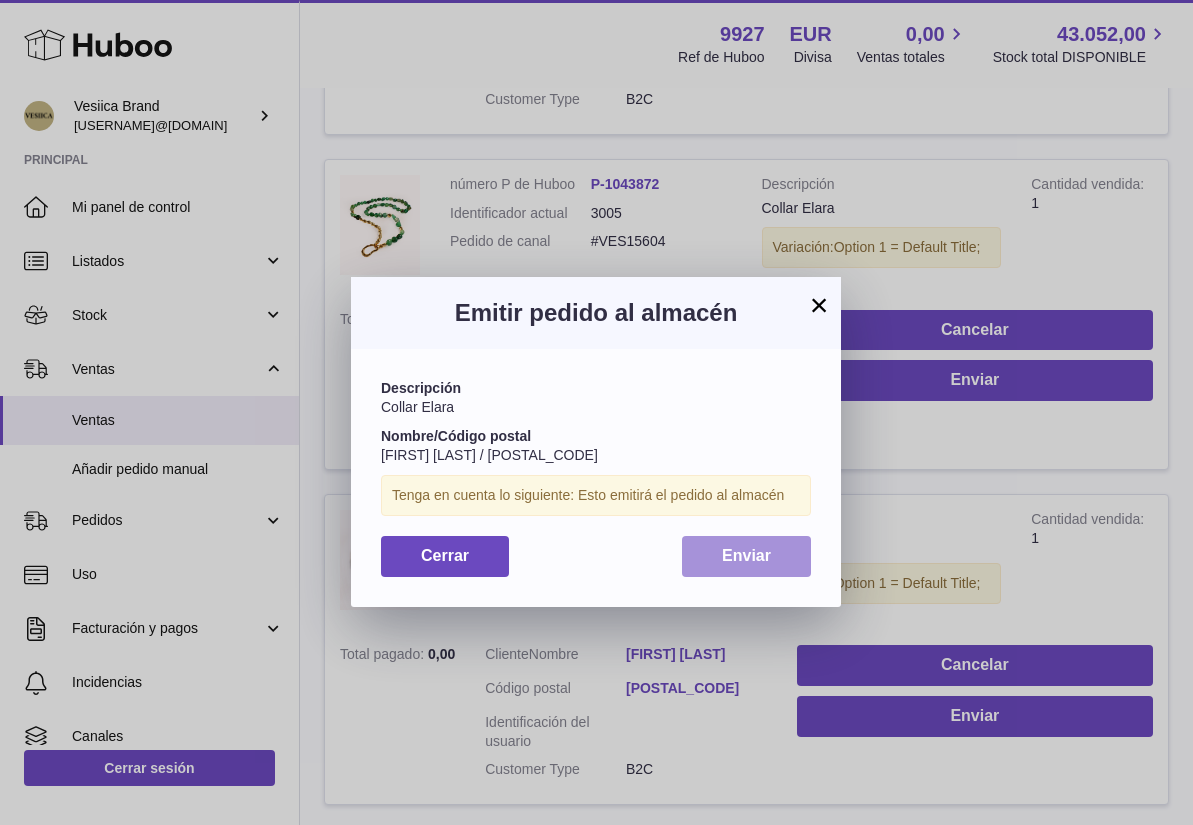 click on "Enviar" at bounding box center [746, 556] 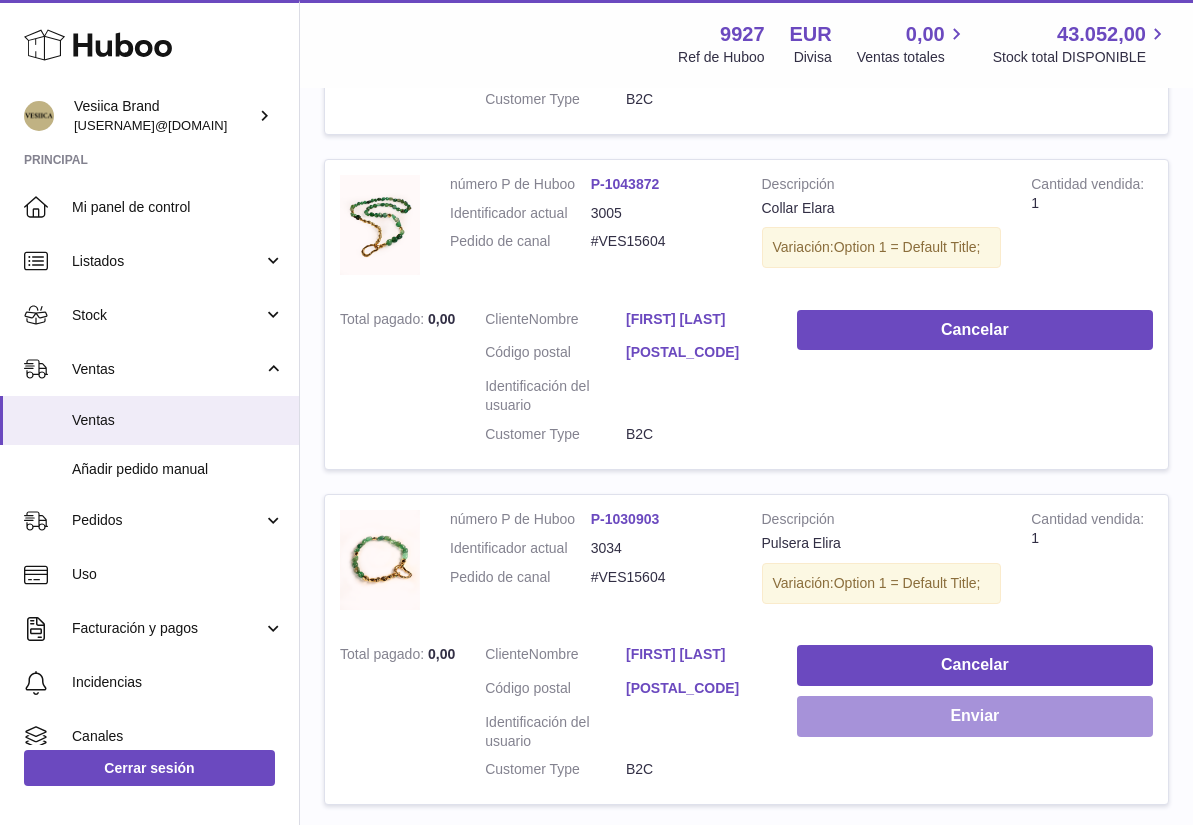 click on "Enviar" at bounding box center [975, 716] 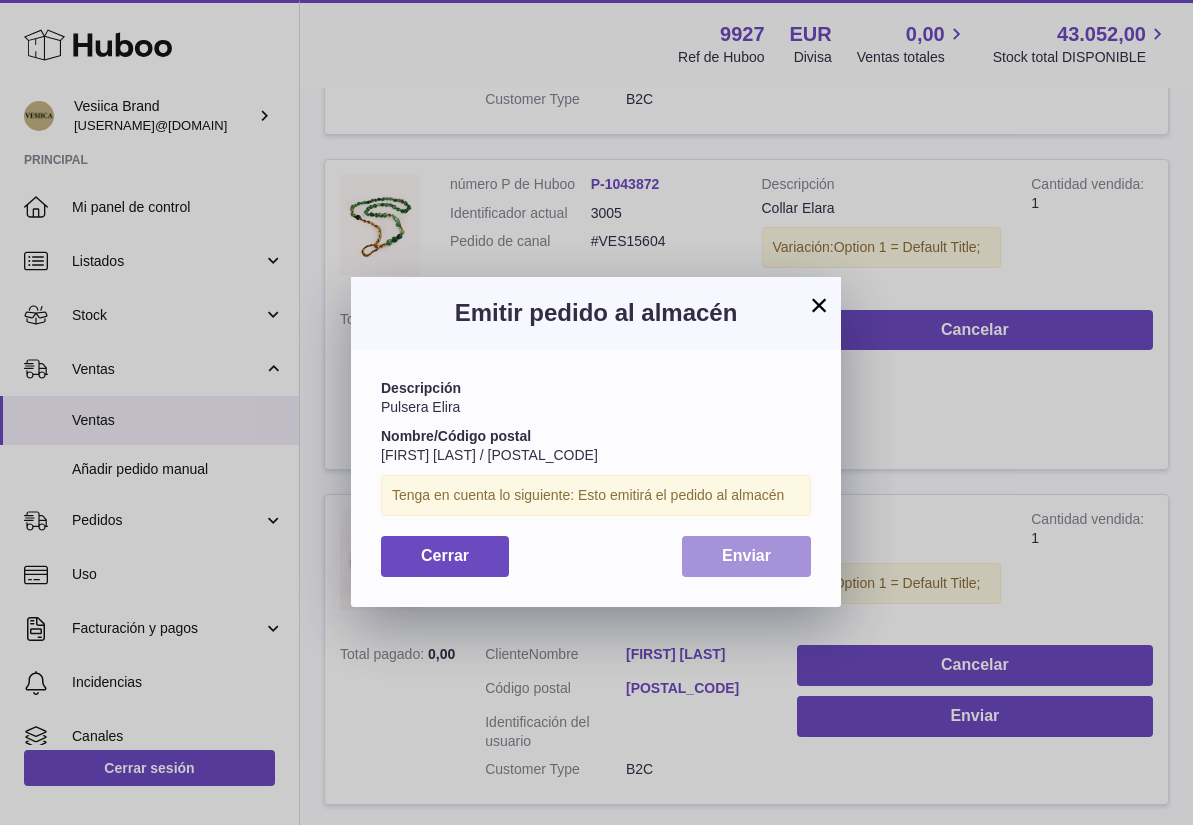 click on "Enviar" at bounding box center [746, 555] 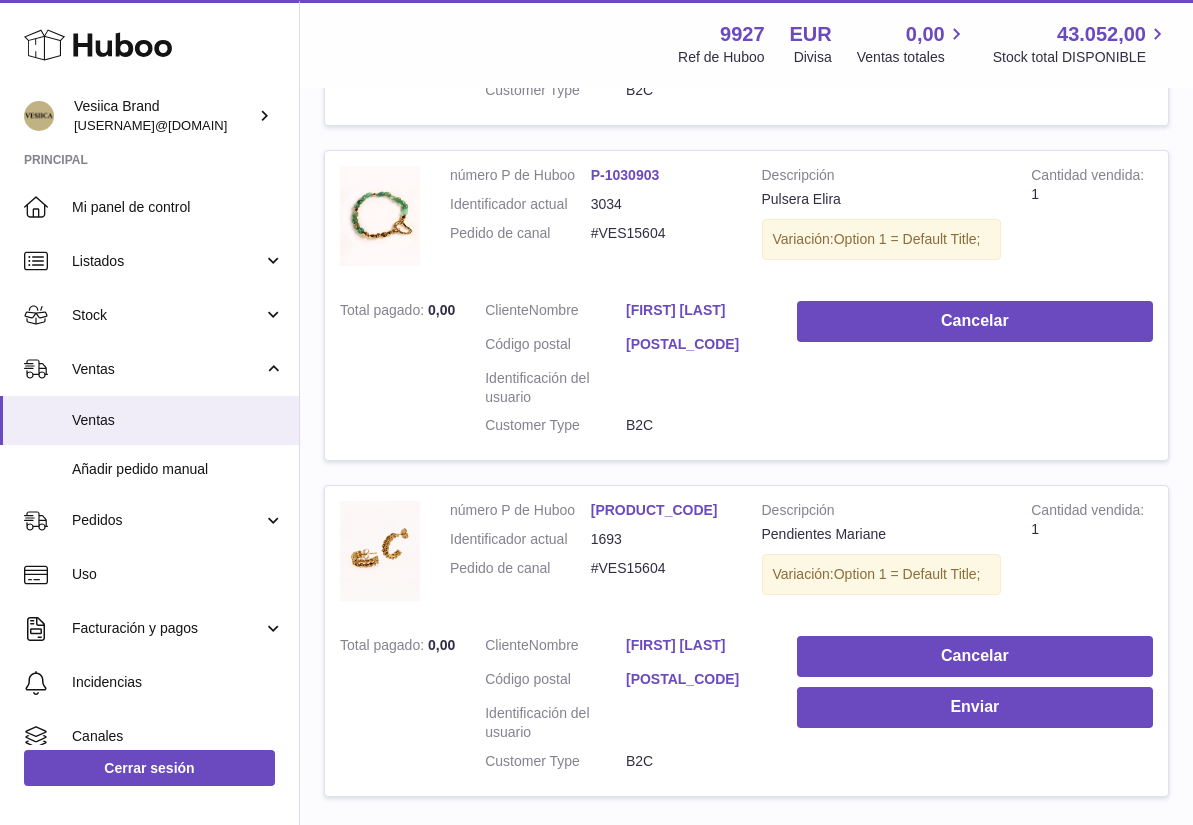 scroll, scrollTop: 3067, scrollLeft: 0, axis: vertical 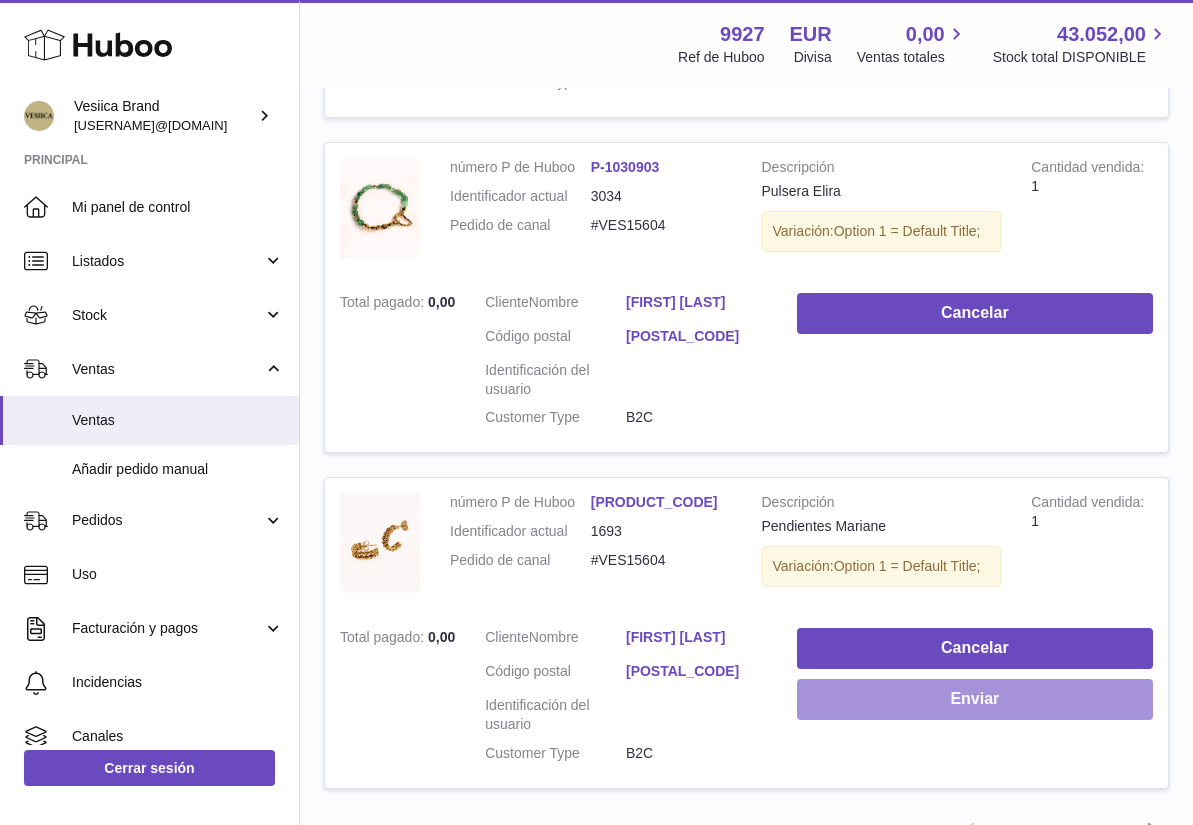 click on "Enviar" at bounding box center [975, 699] 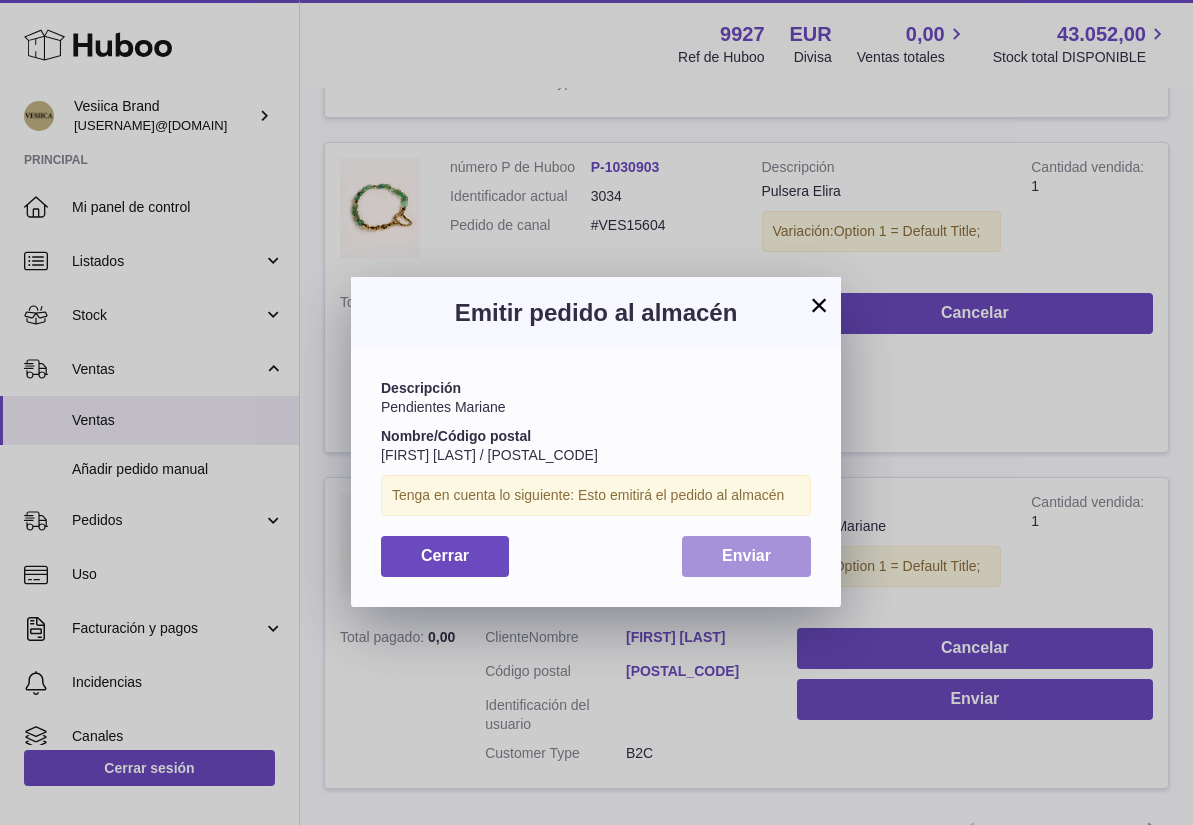 click on "Enviar" at bounding box center (746, 556) 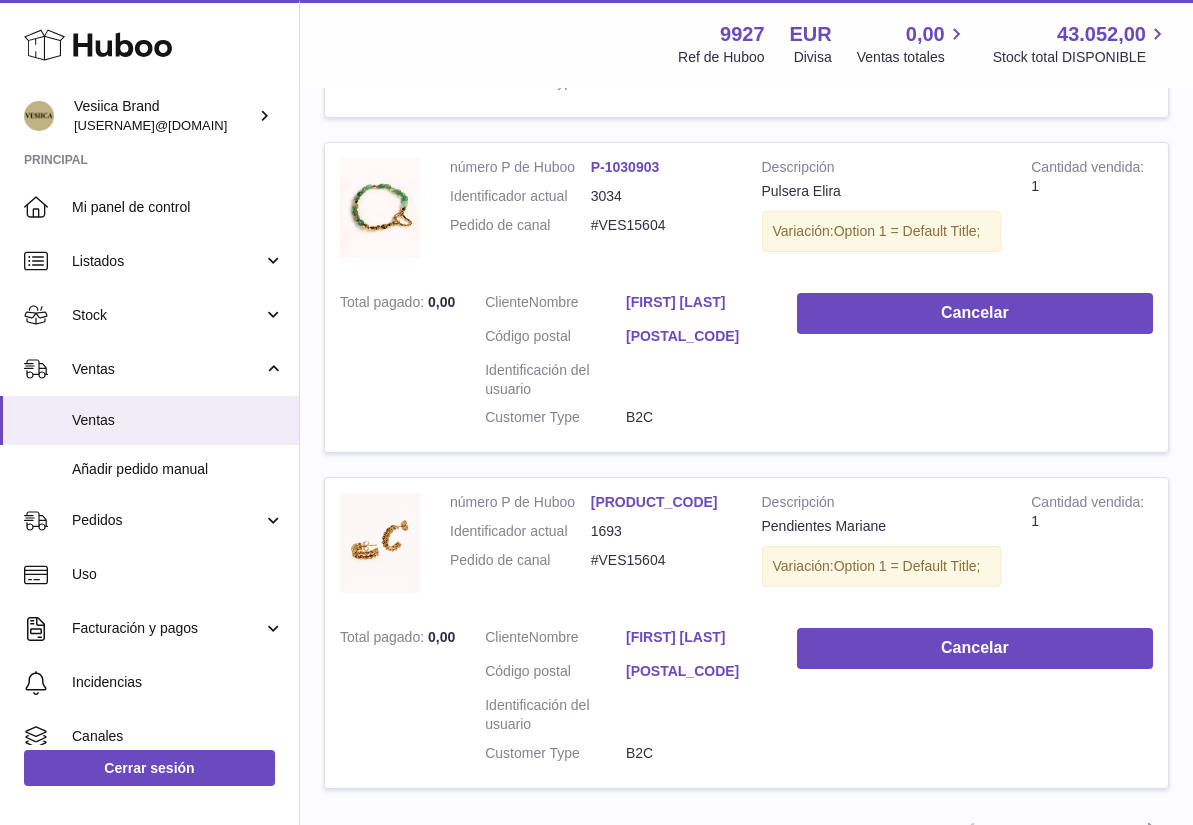 scroll, scrollTop: 3264, scrollLeft: 0, axis: vertical 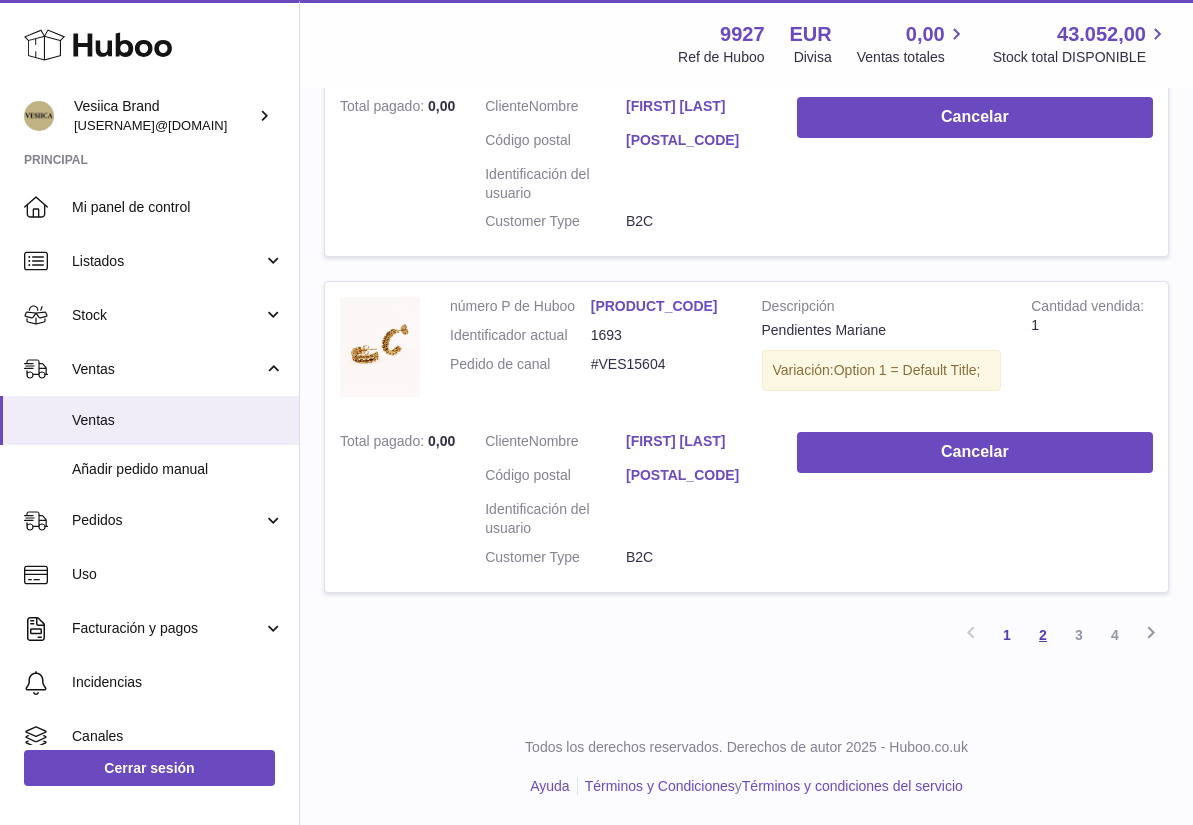 click on "2" at bounding box center (1043, 635) 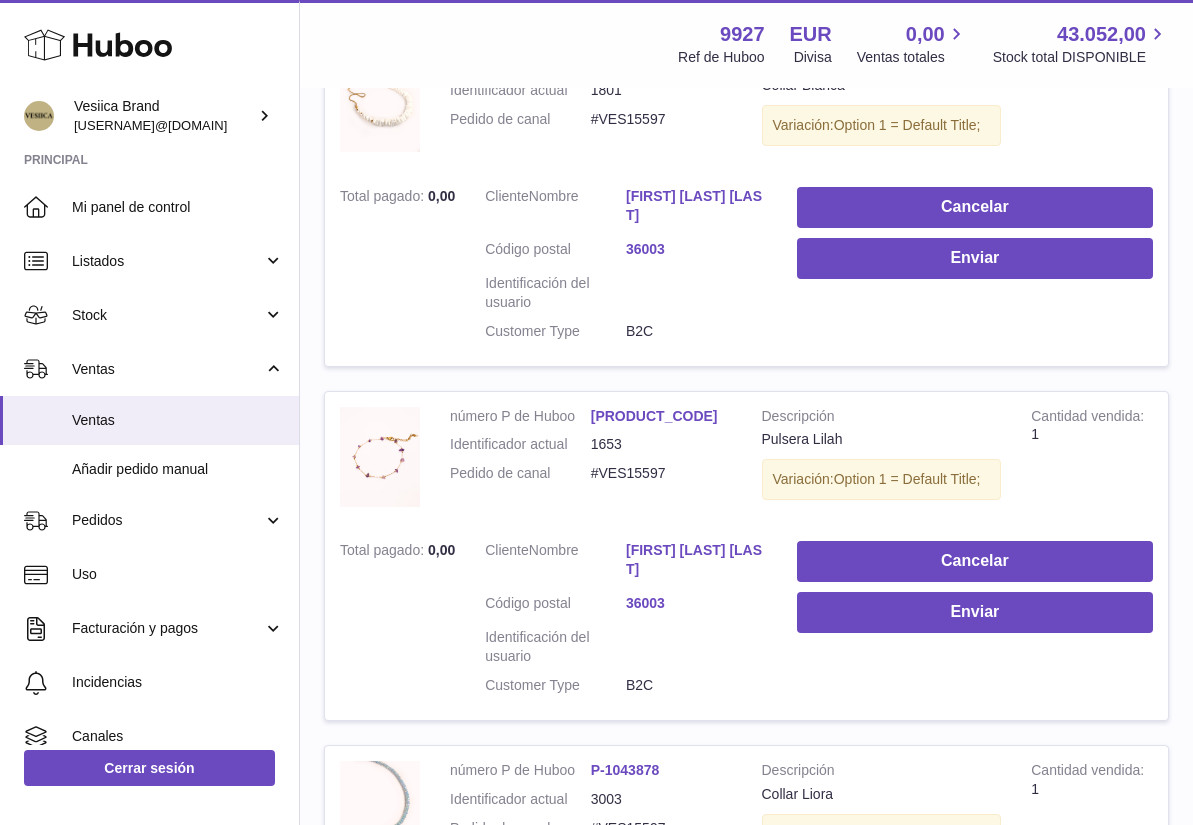 scroll, scrollTop: 2131, scrollLeft: 0, axis: vertical 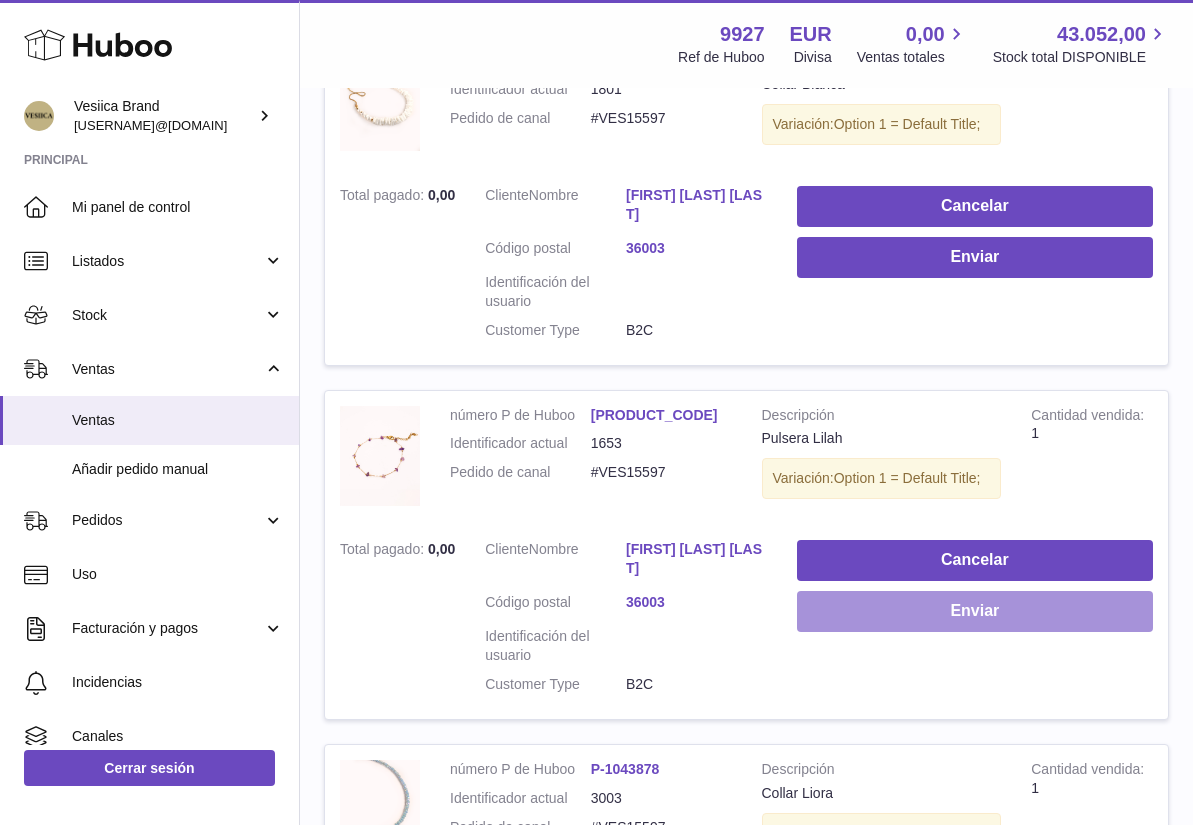 click on "Enviar" at bounding box center [975, 611] 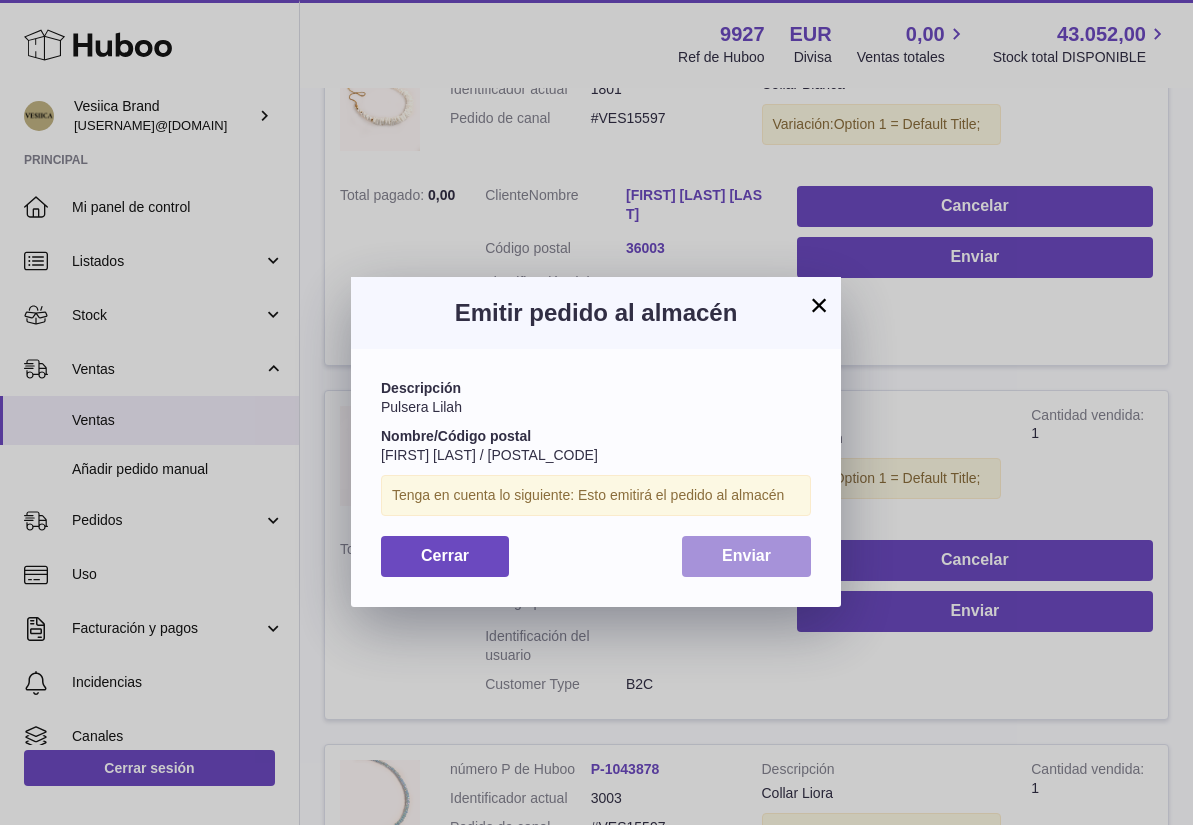click on "Enviar" at bounding box center [746, 555] 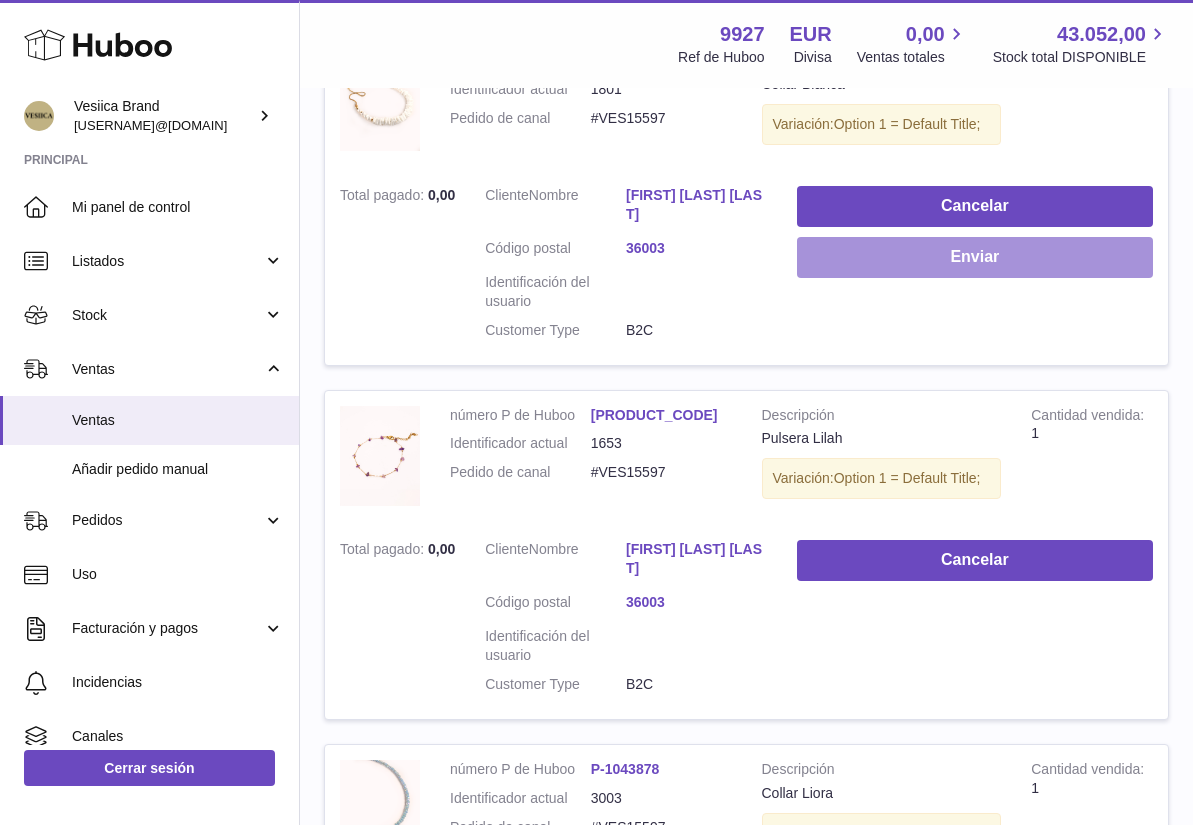 click on "Enviar" at bounding box center (975, 257) 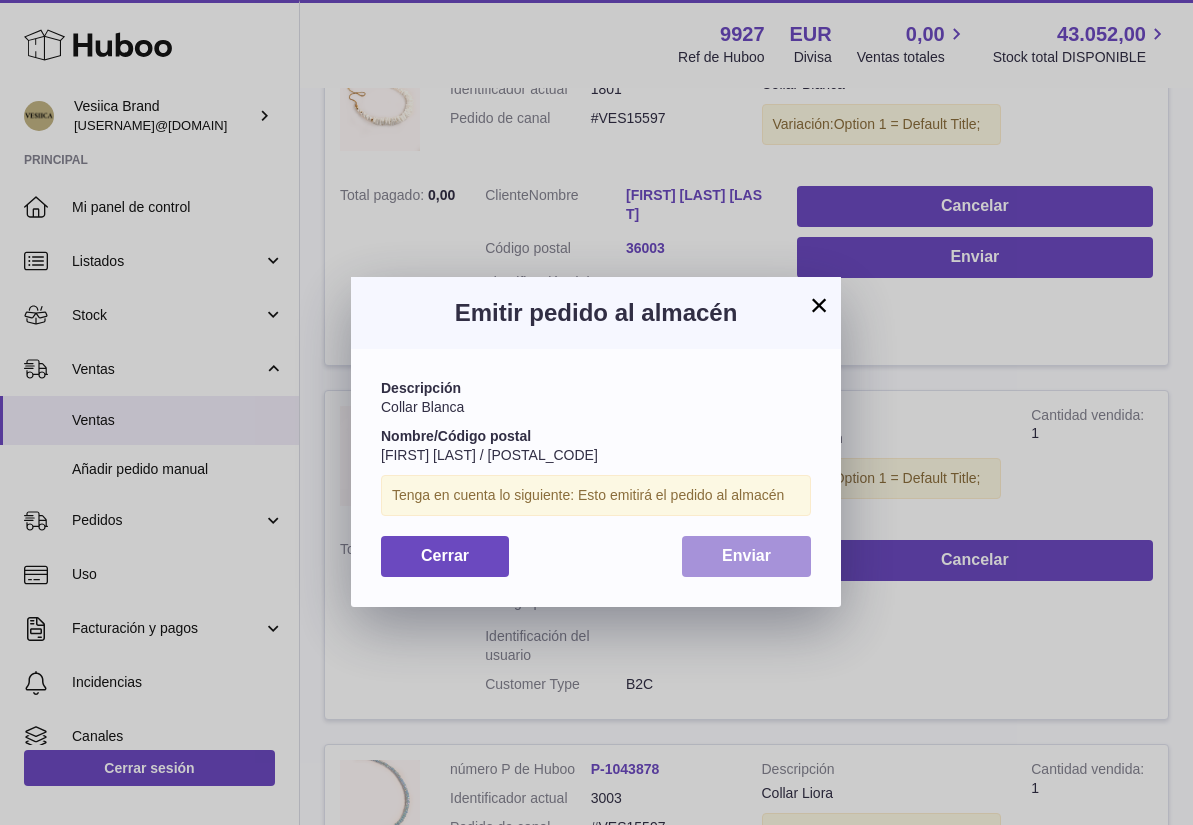 click on "Enviar" at bounding box center (746, 555) 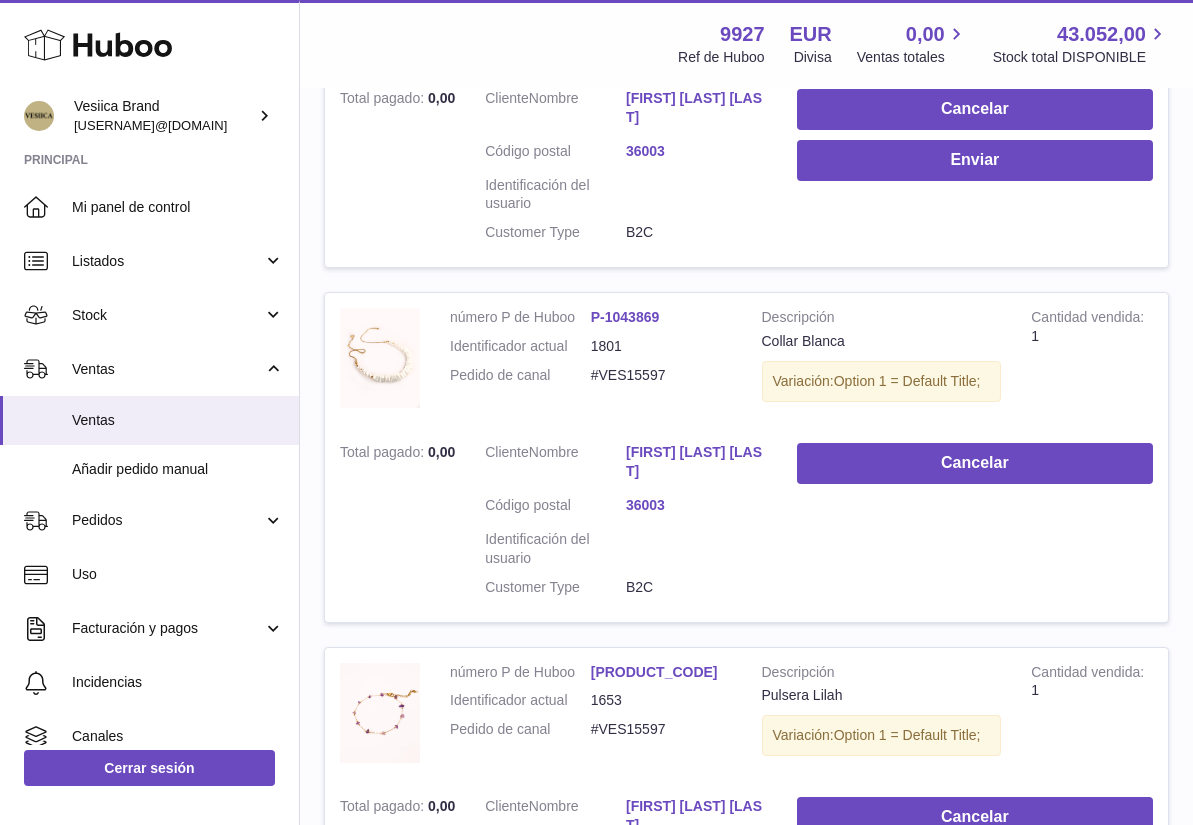 scroll, scrollTop: 1715, scrollLeft: 0, axis: vertical 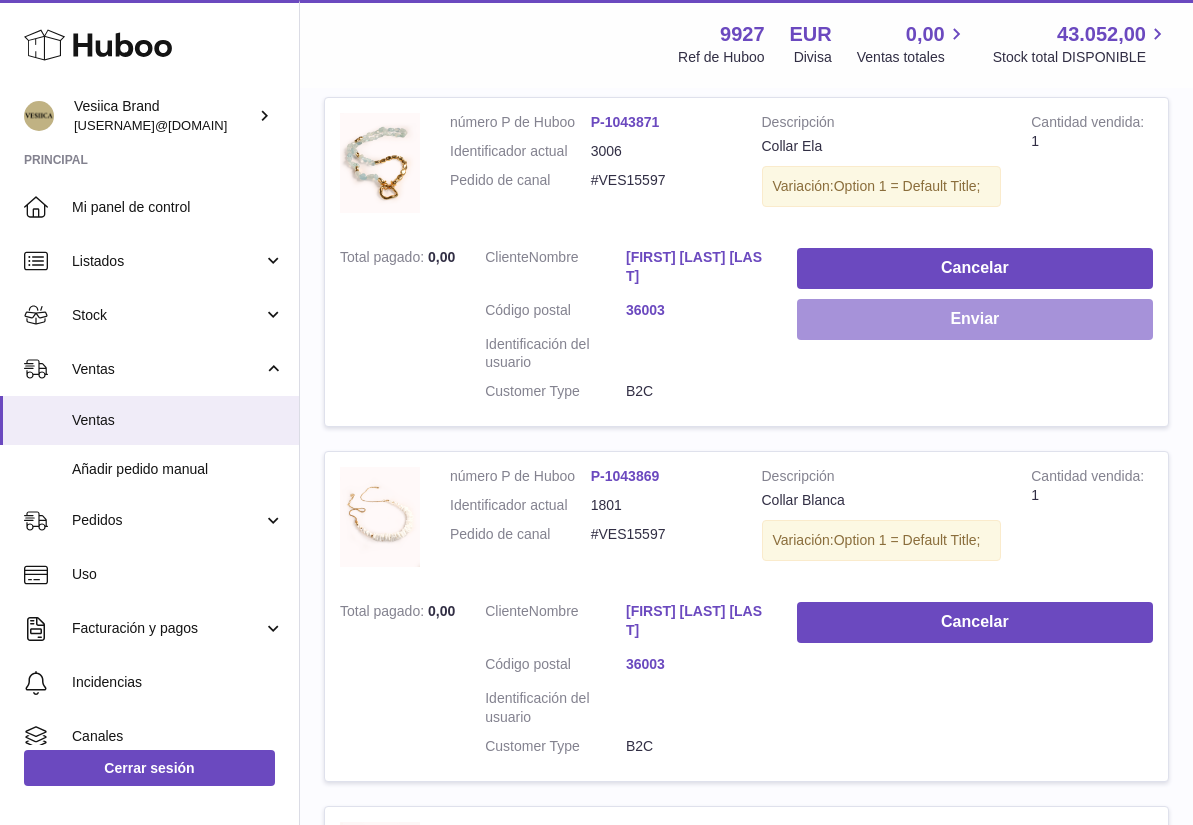 click on "Enviar" at bounding box center (975, 319) 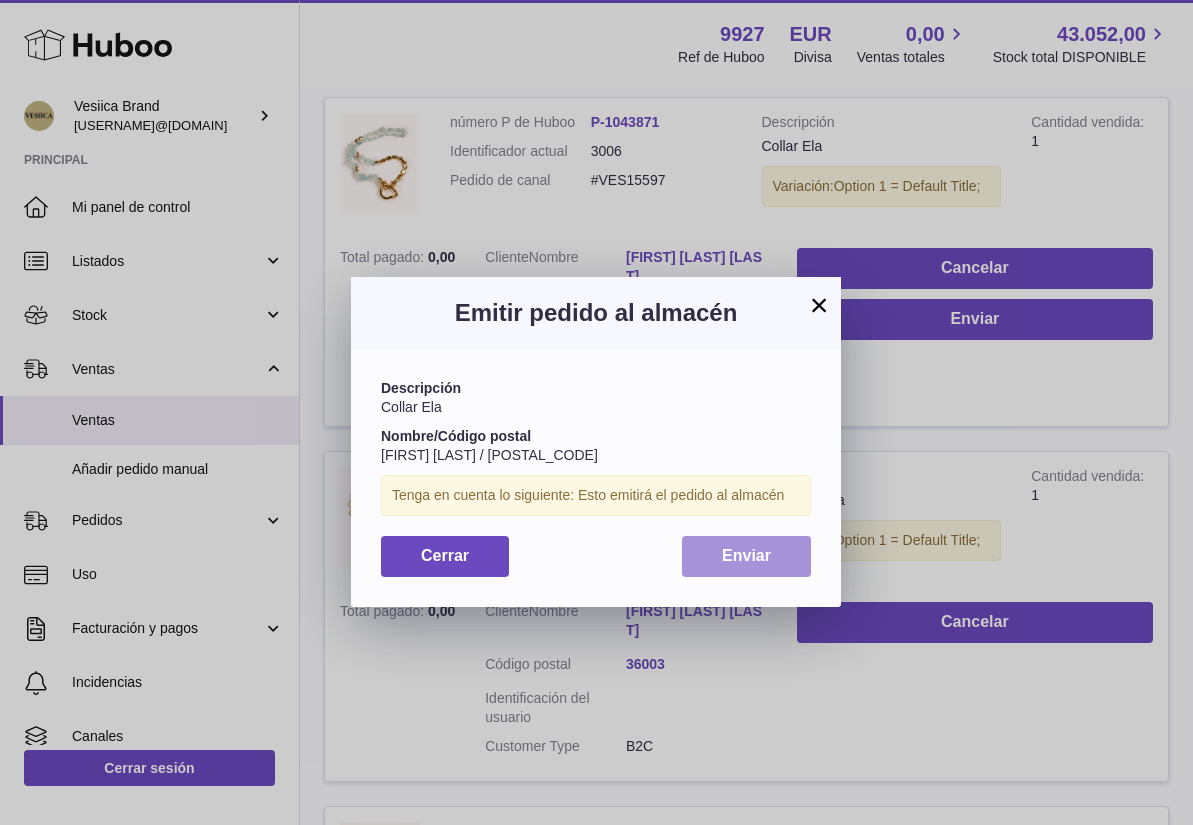 click on "Enviar" at bounding box center (746, 556) 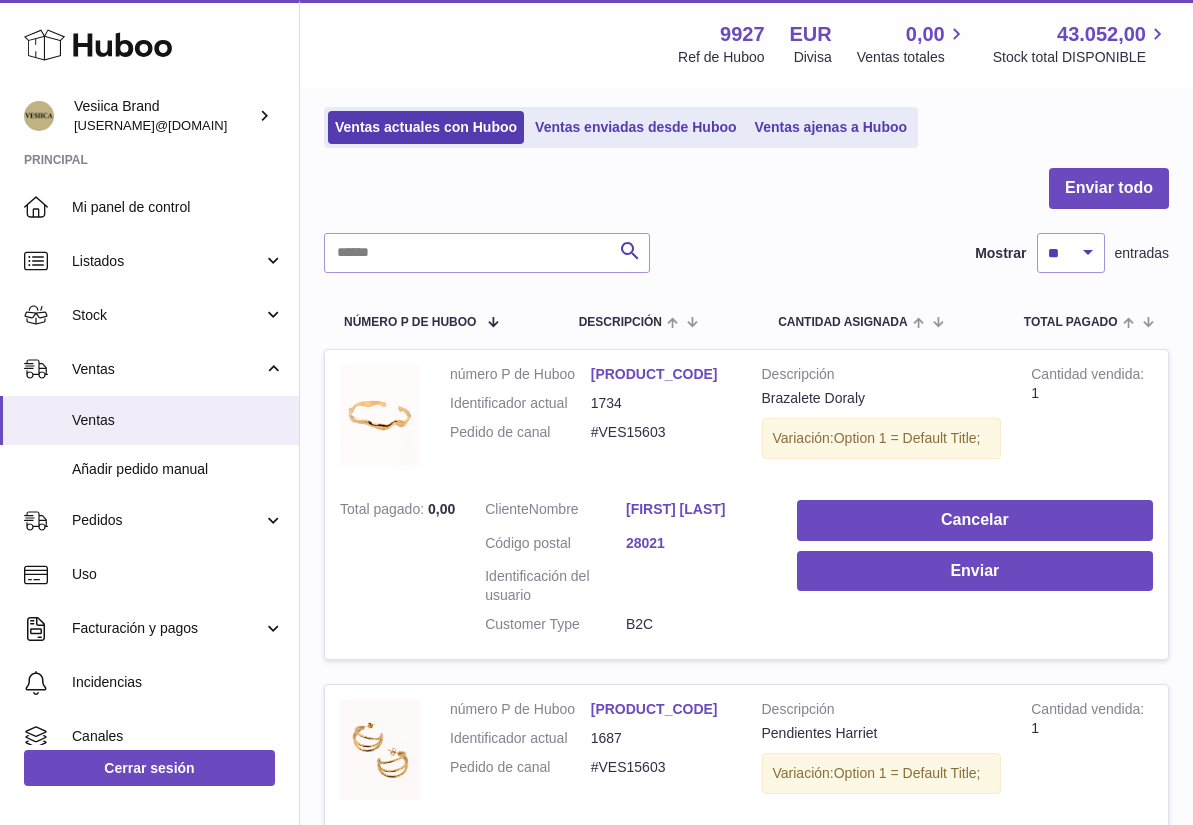 scroll, scrollTop: 0, scrollLeft: 0, axis: both 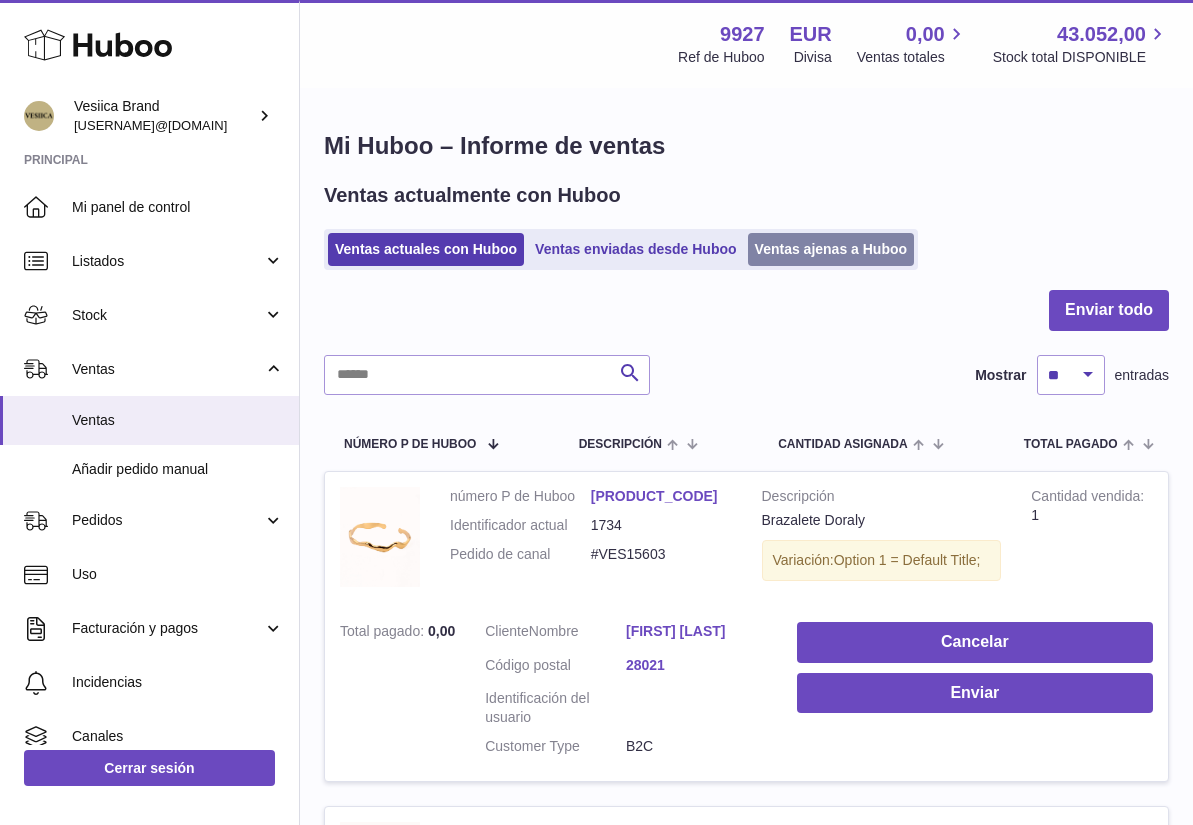 click on "Ventas ajenas a Huboo" at bounding box center (831, 249) 